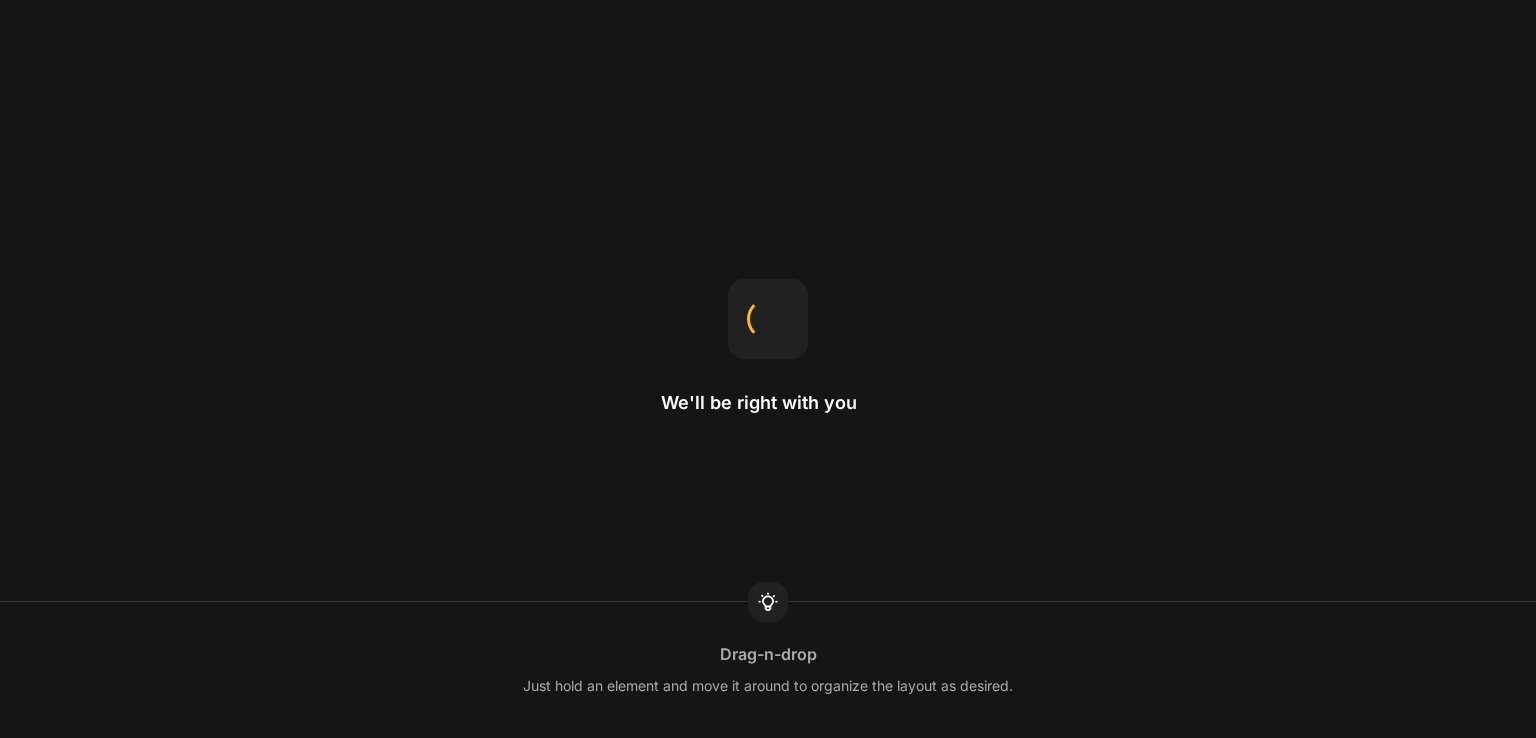 scroll, scrollTop: 0, scrollLeft: 0, axis: both 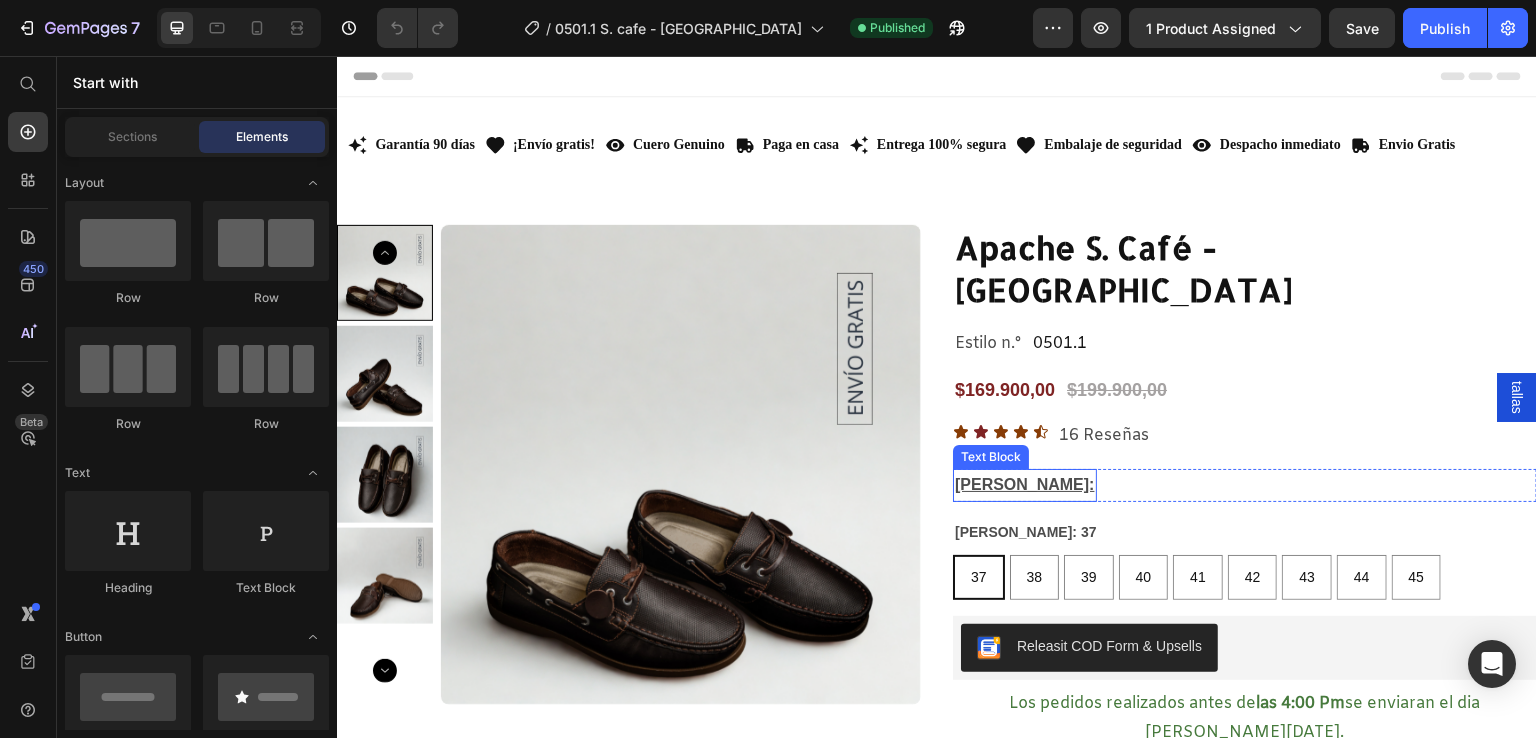 click on "[PERSON_NAME]:" at bounding box center (1025, 484) 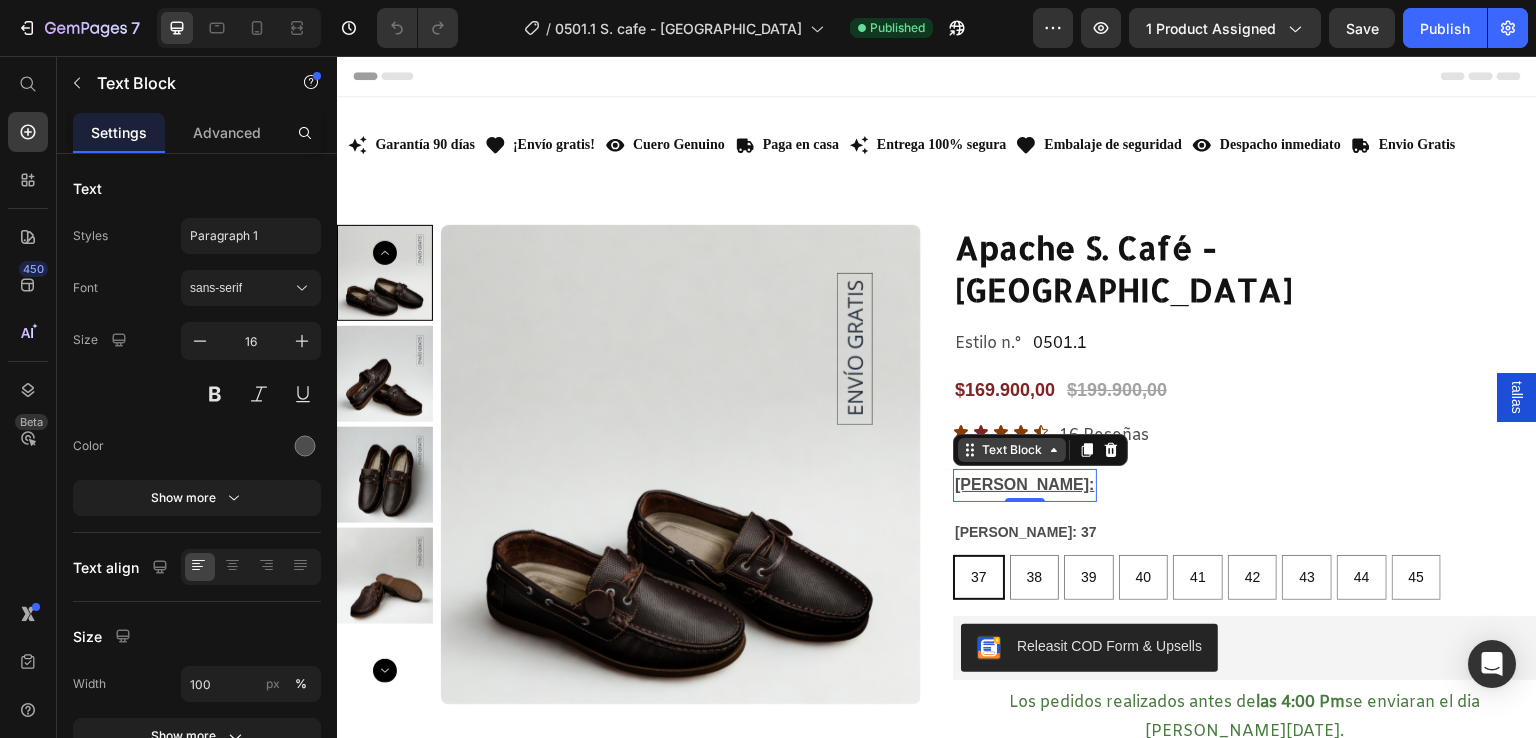 click 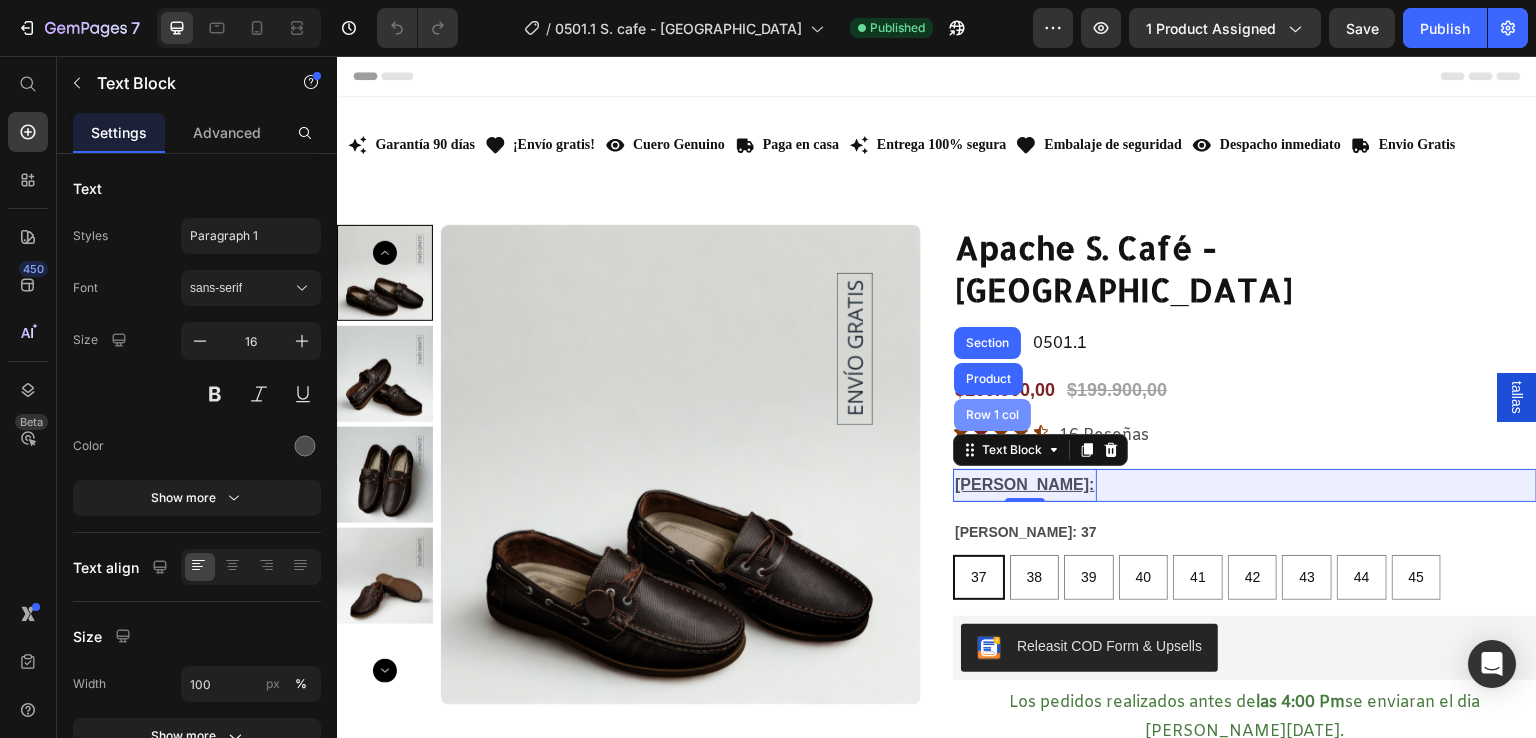 click on "Row 1 col" at bounding box center [992, 415] 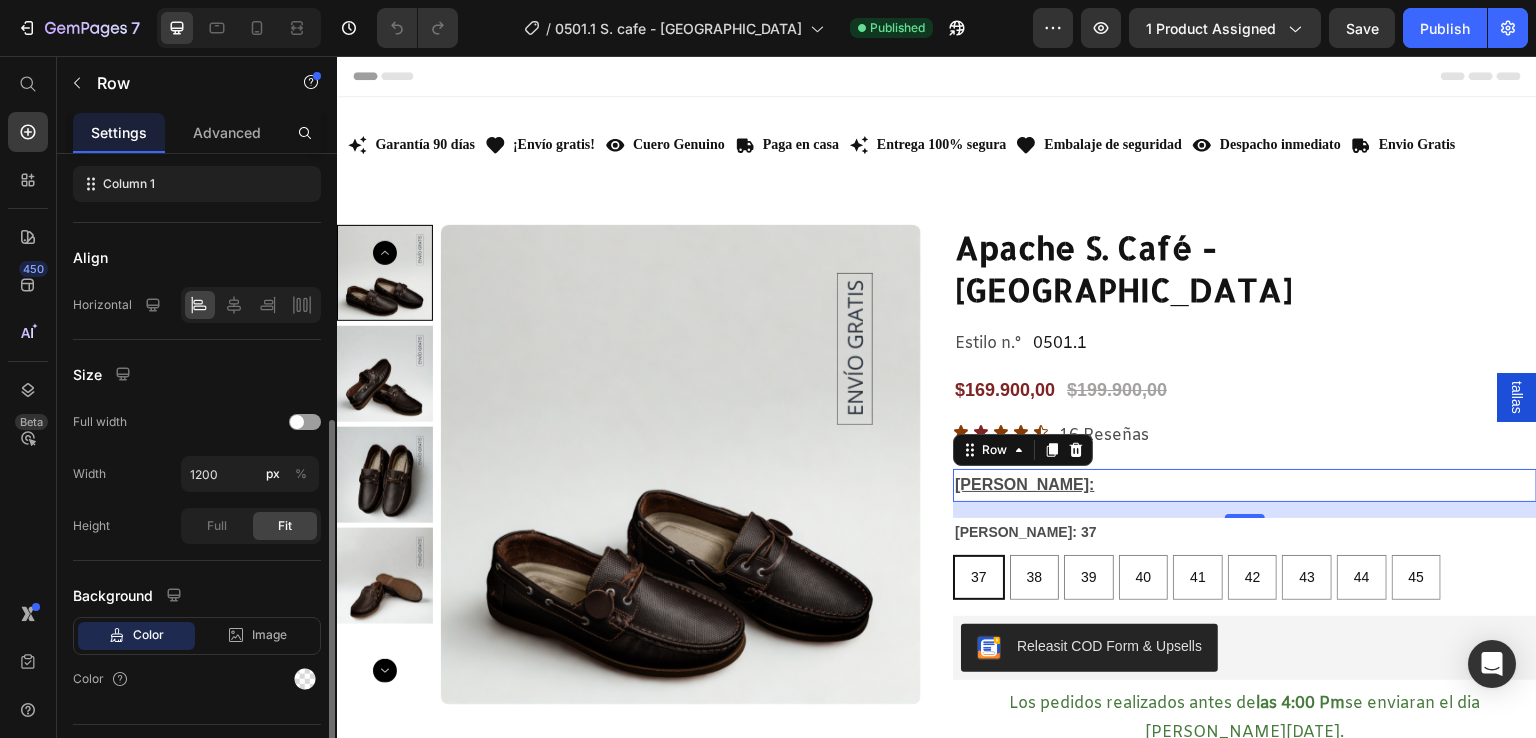 scroll, scrollTop: 342, scrollLeft: 0, axis: vertical 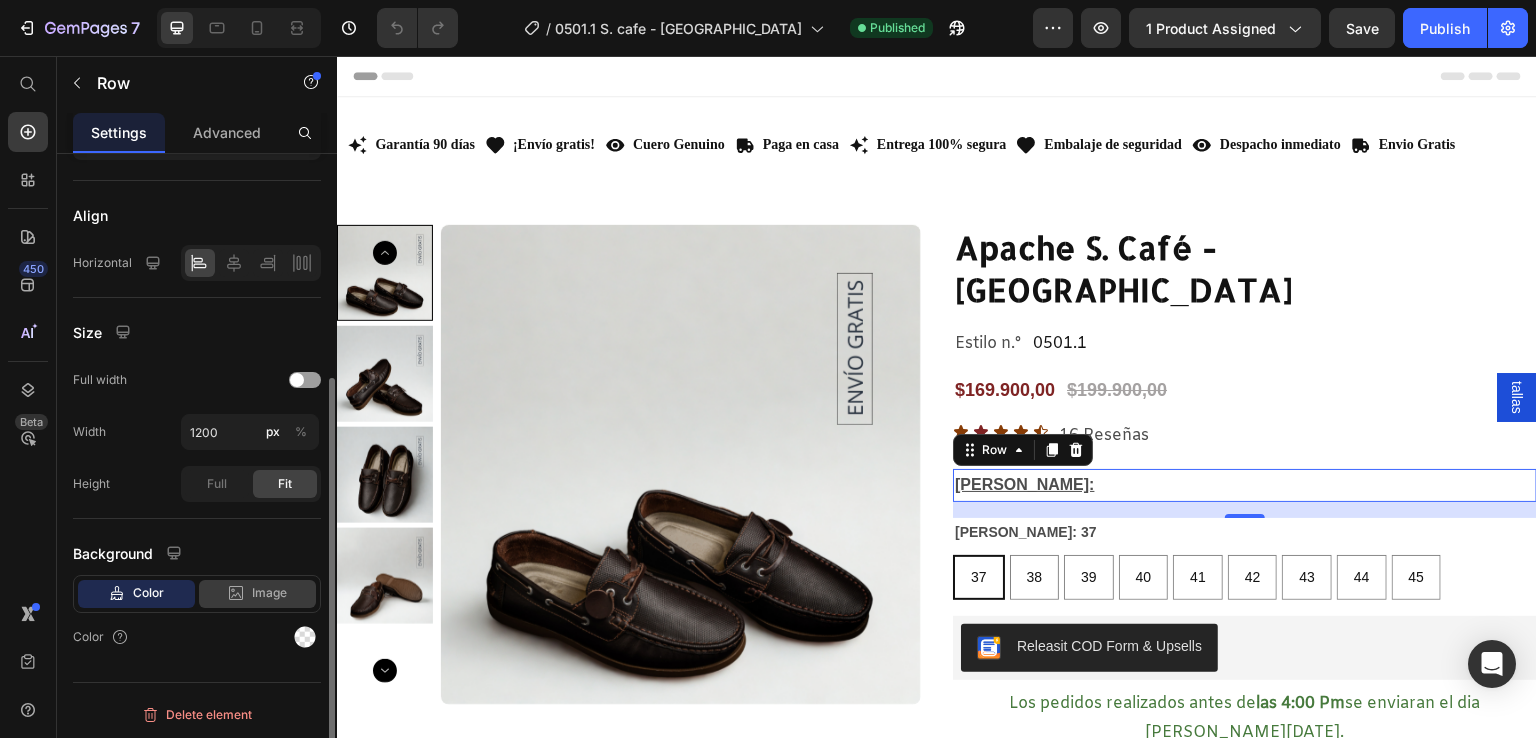 click on "Image" at bounding box center [269, 593] 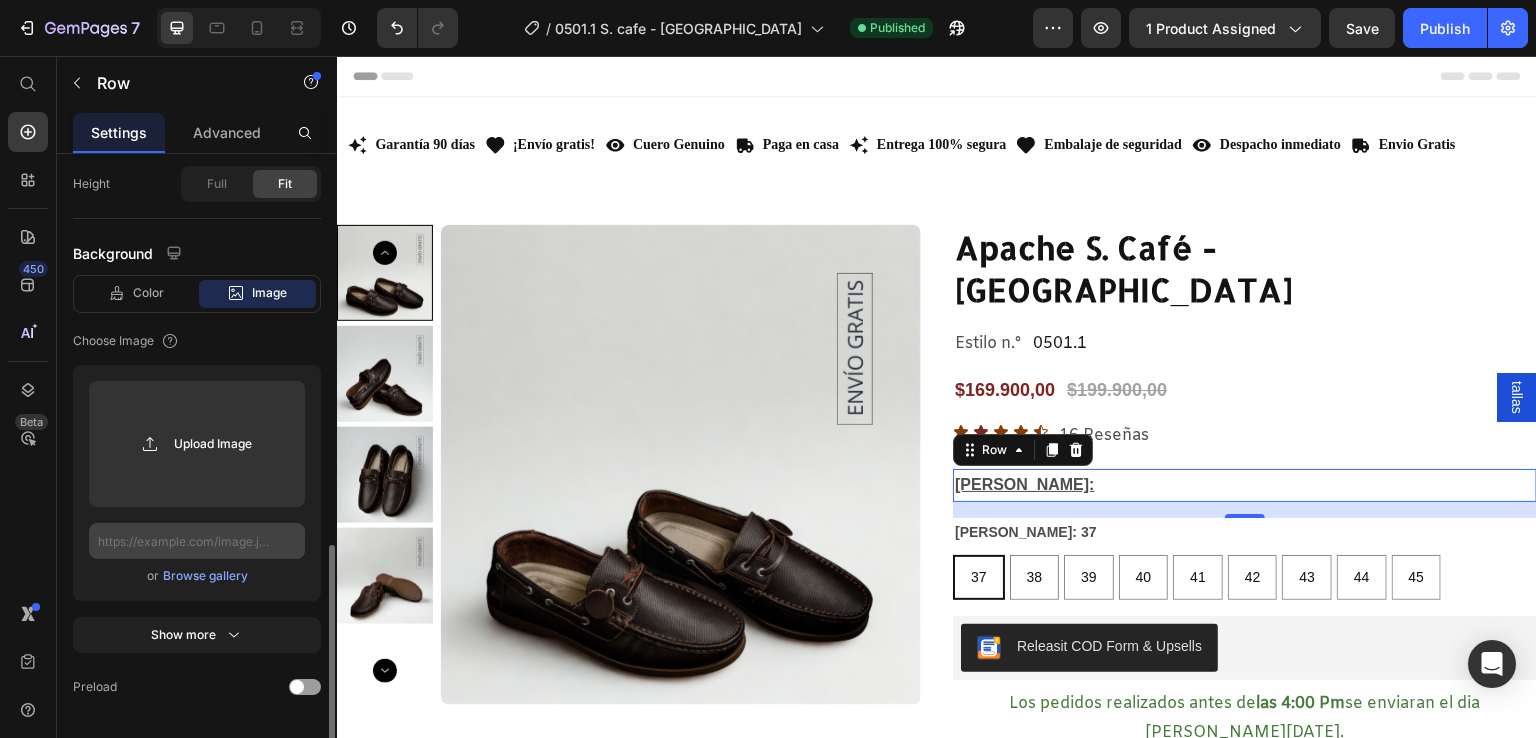 scroll, scrollTop: 698, scrollLeft: 0, axis: vertical 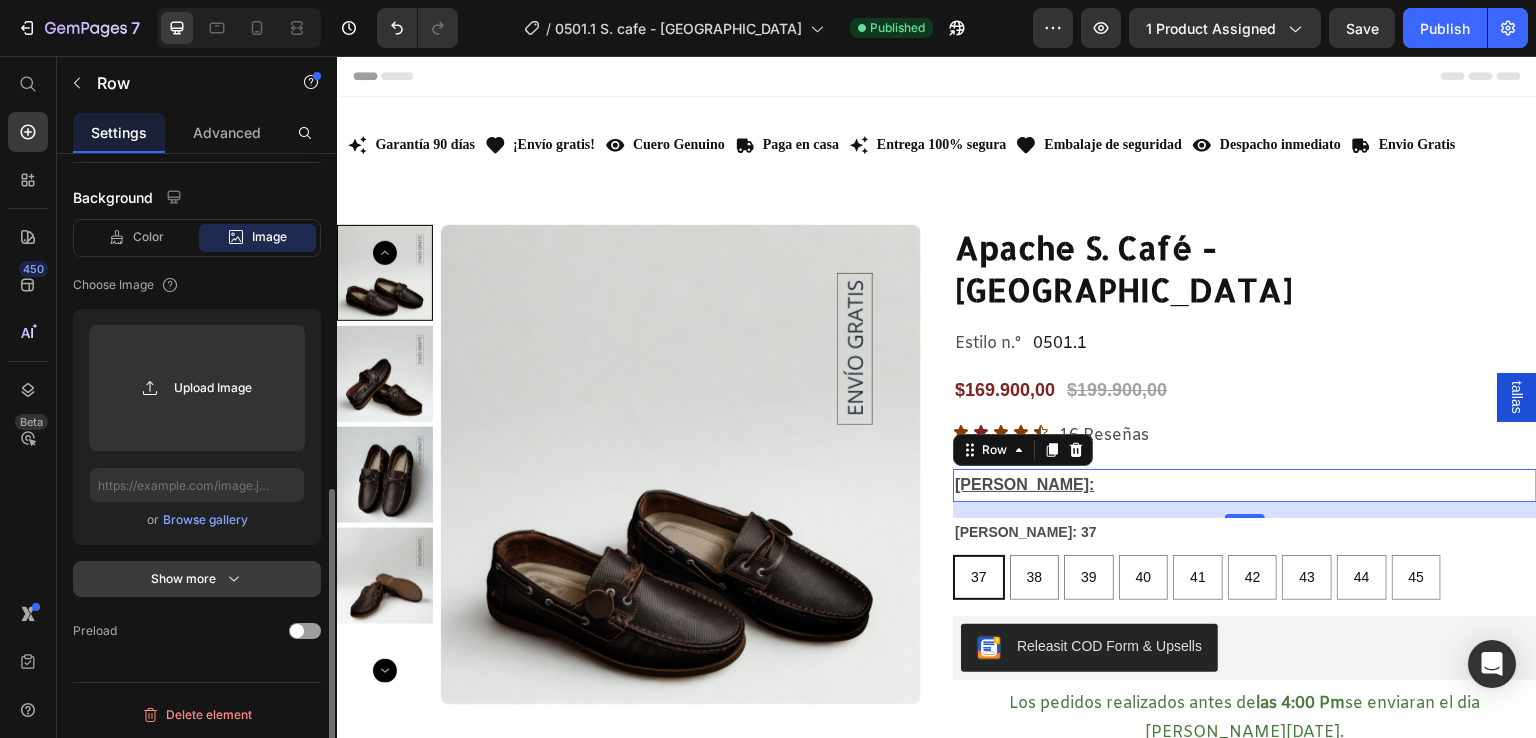 click 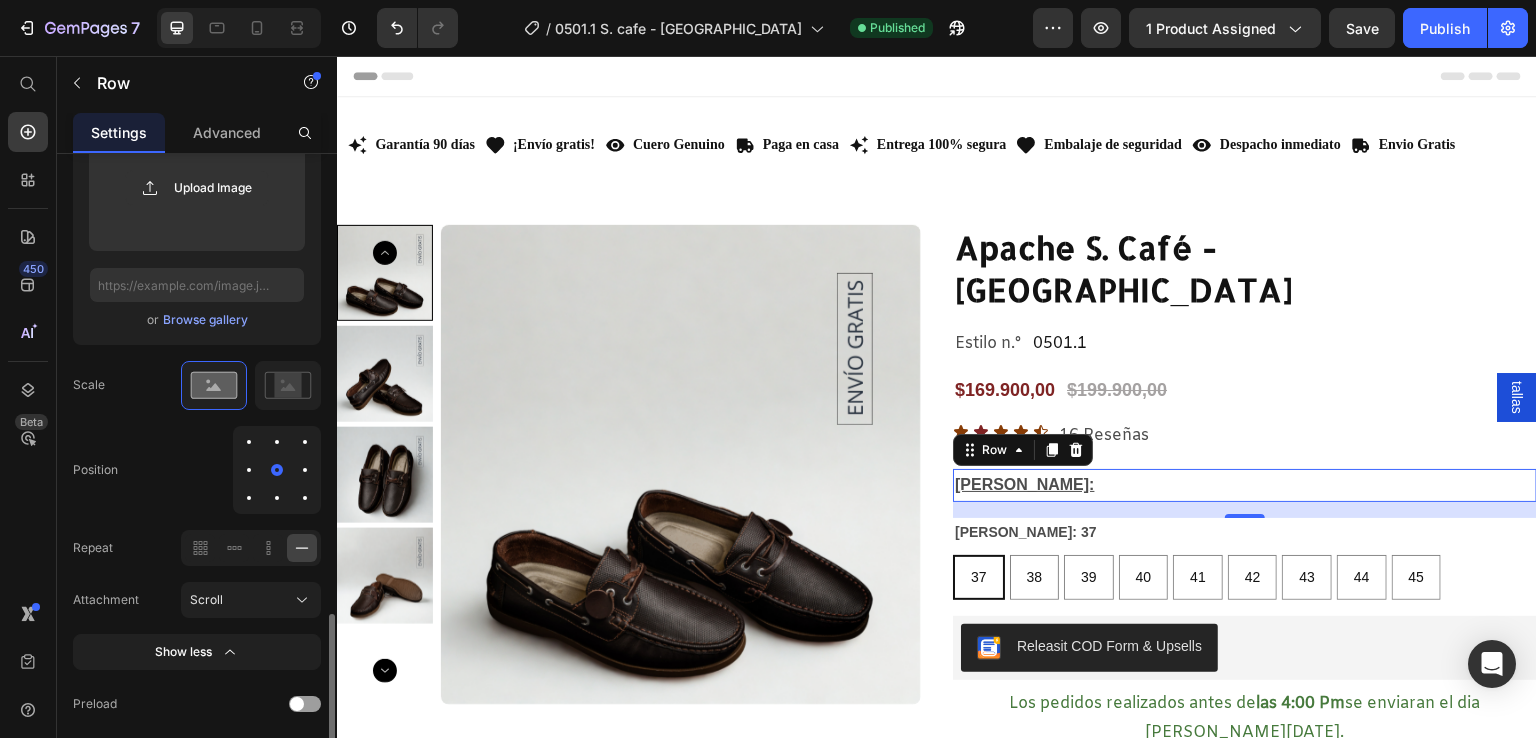 scroll, scrollTop: 971, scrollLeft: 0, axis: vertical 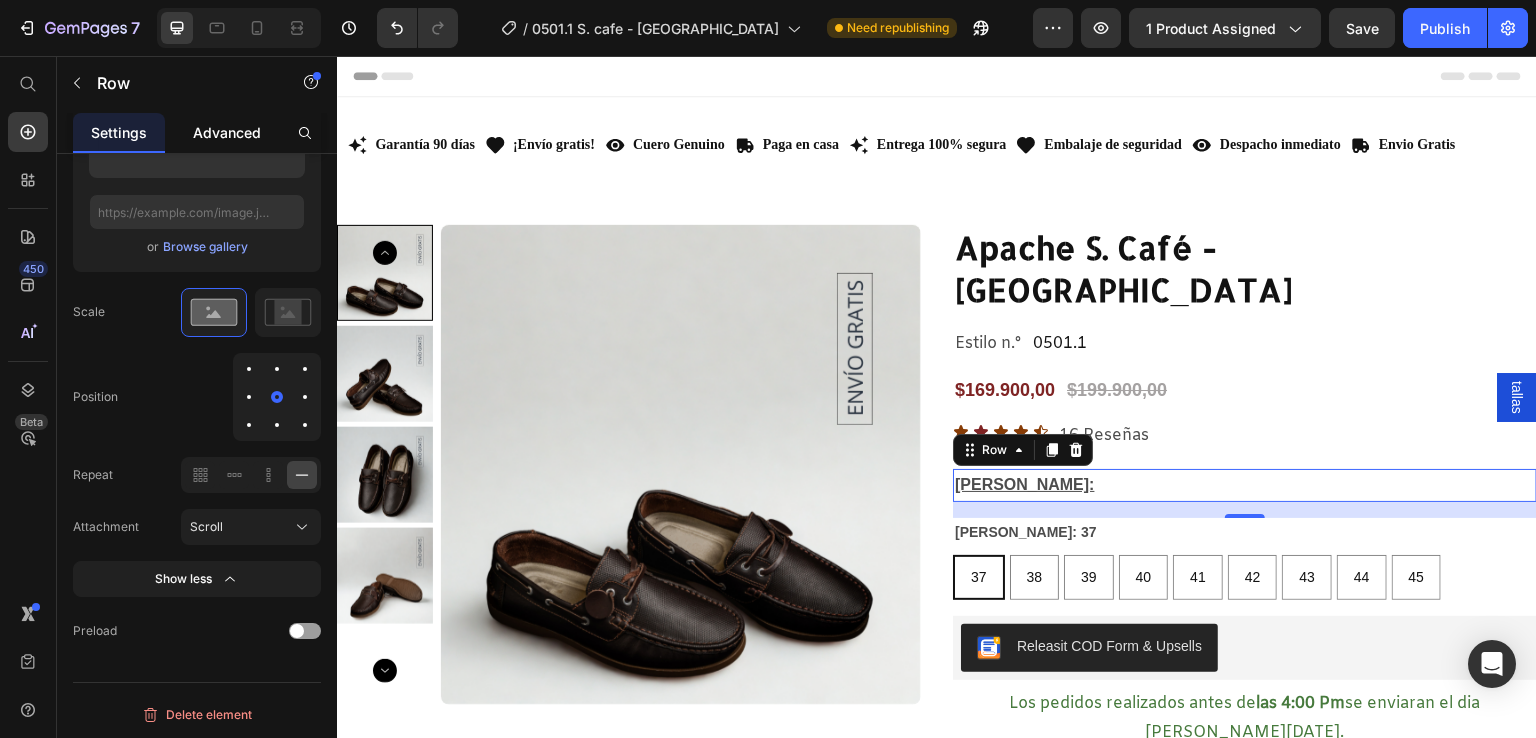 click on "Advanced" 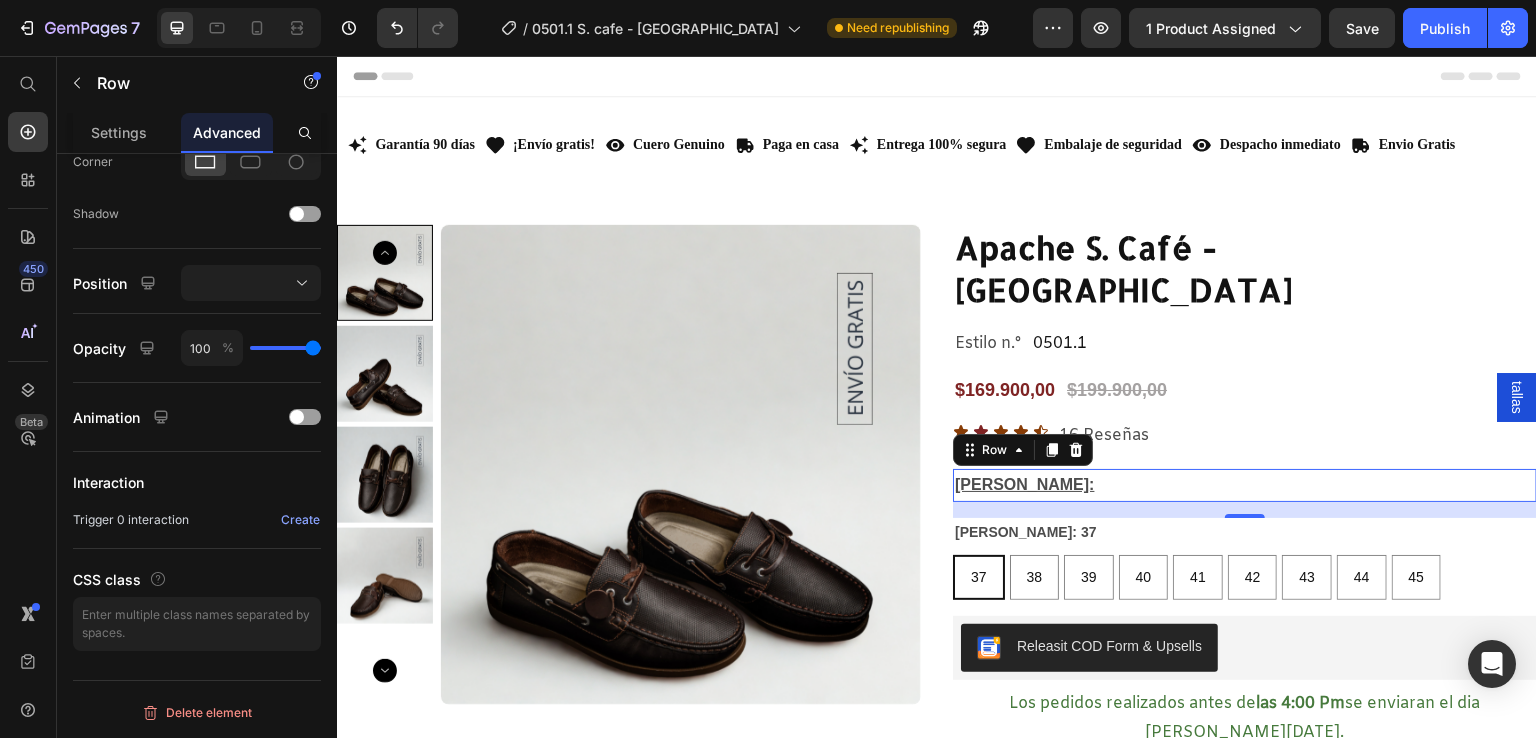 scroll, scrollTop: 0, scrollLeft: 0, axis: both 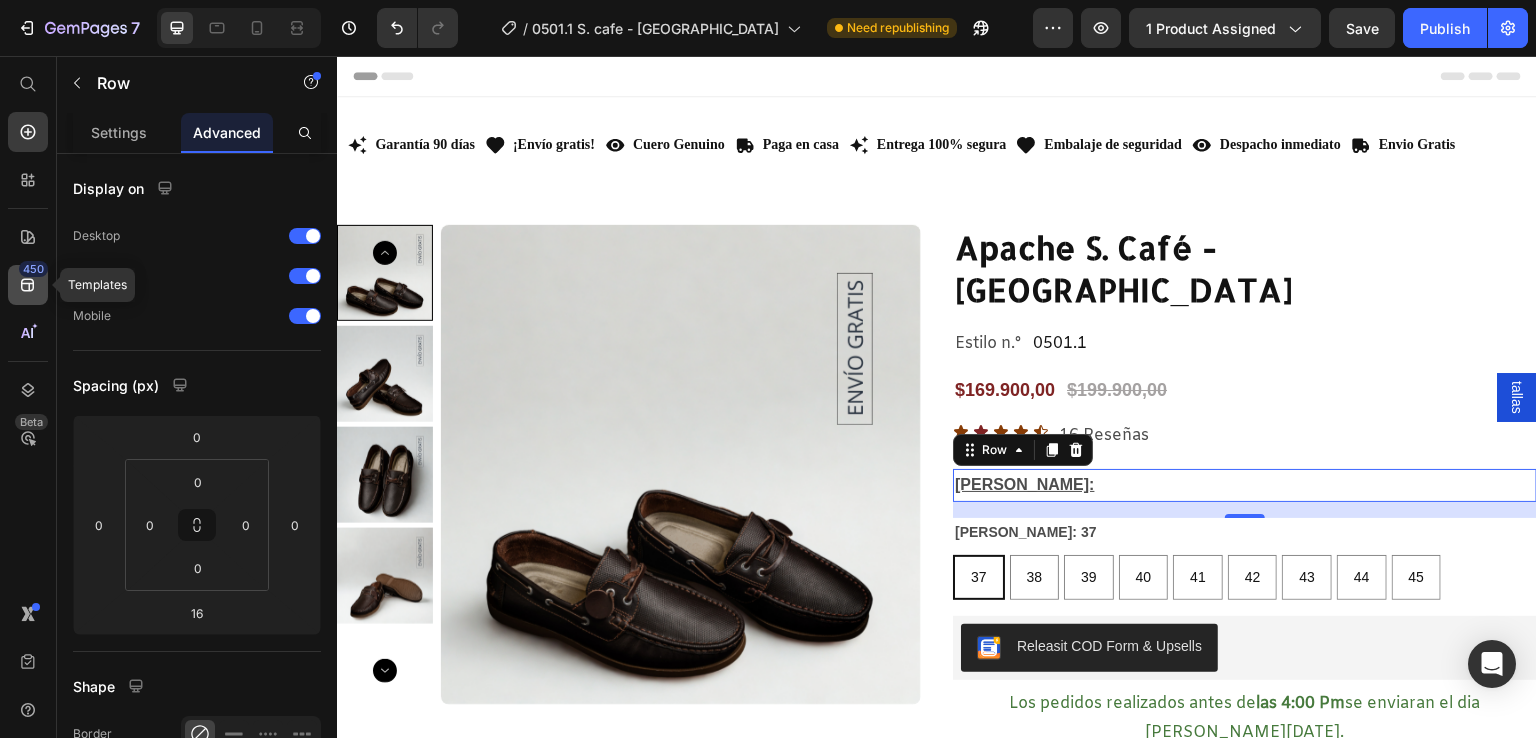 click 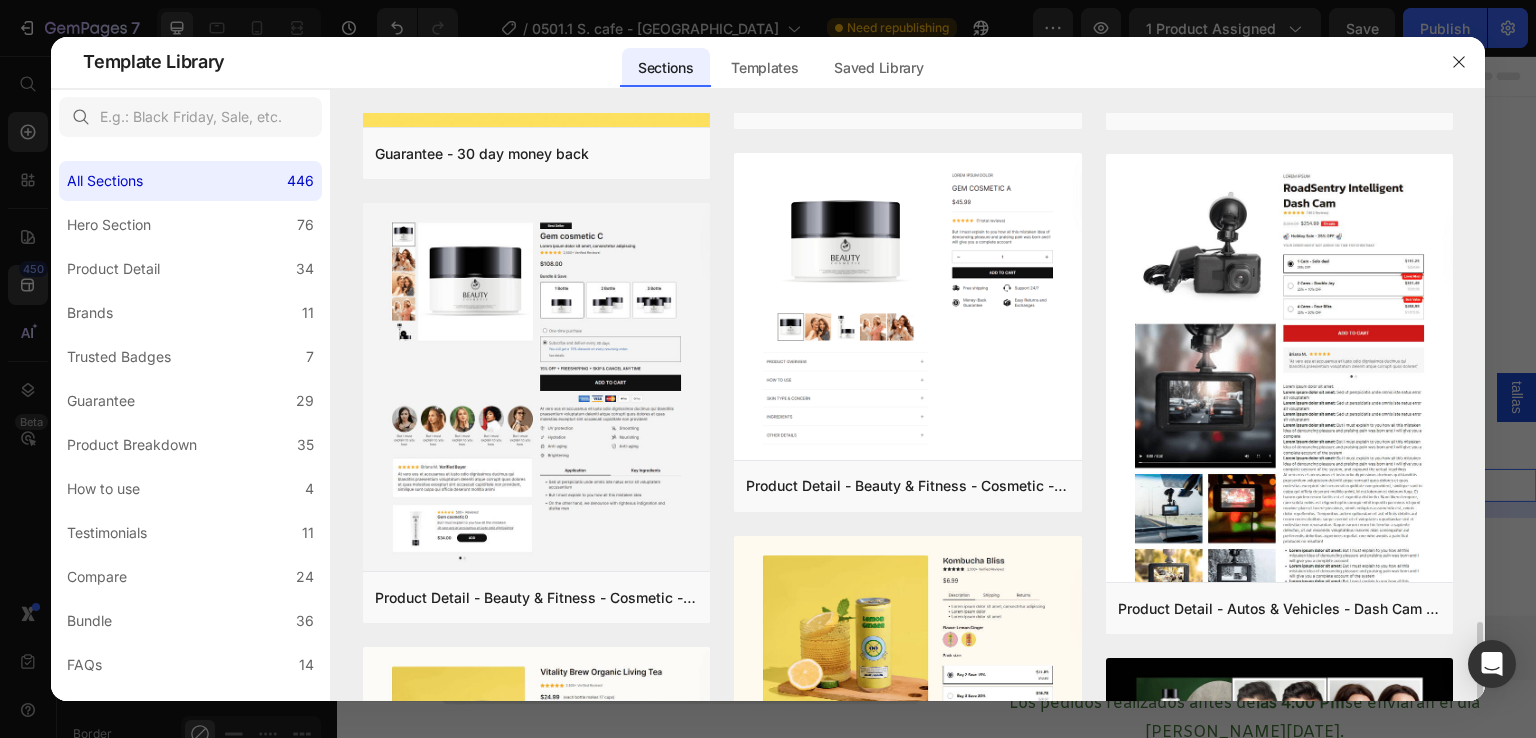 scroll, scrollTop: 700, scrollLeft: 0, axis: vertical 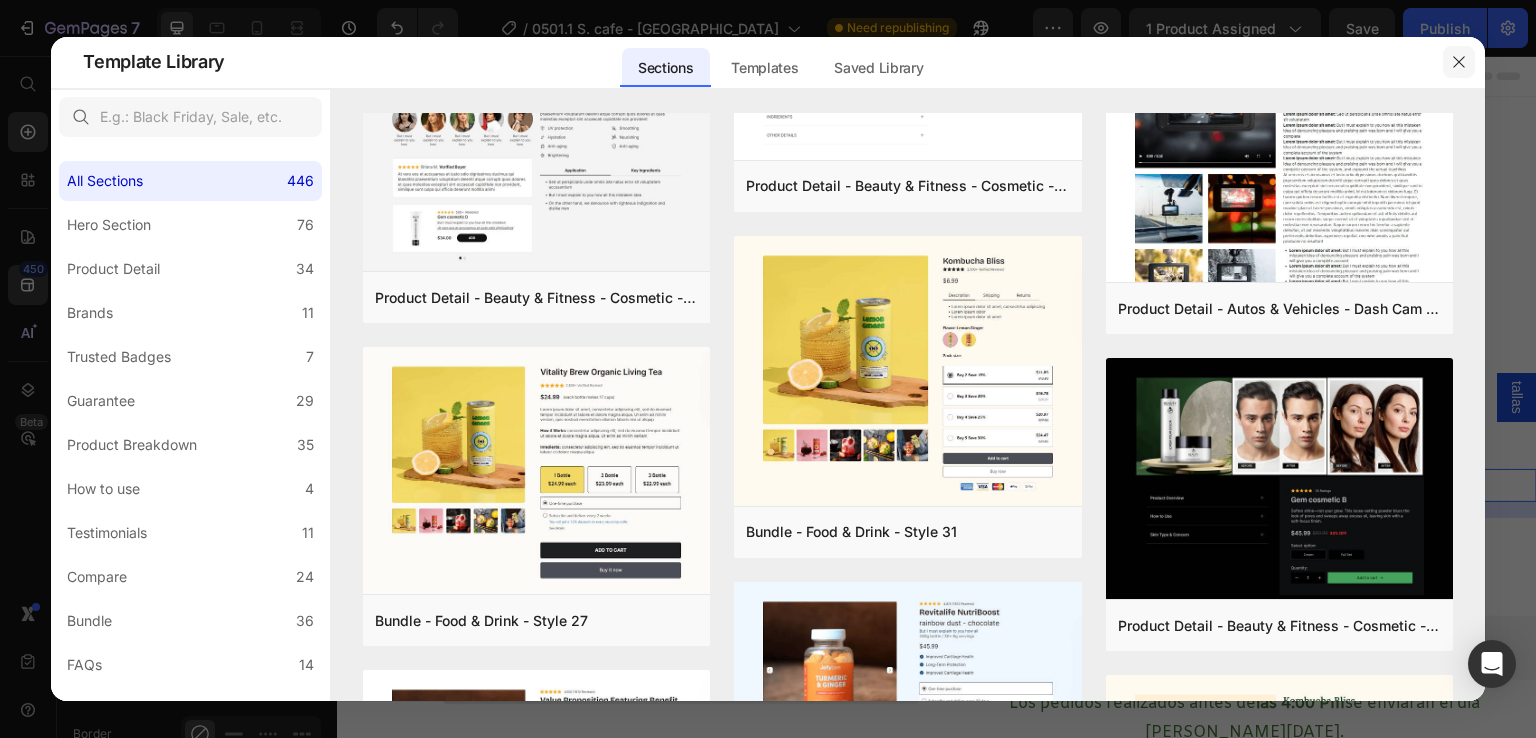 click 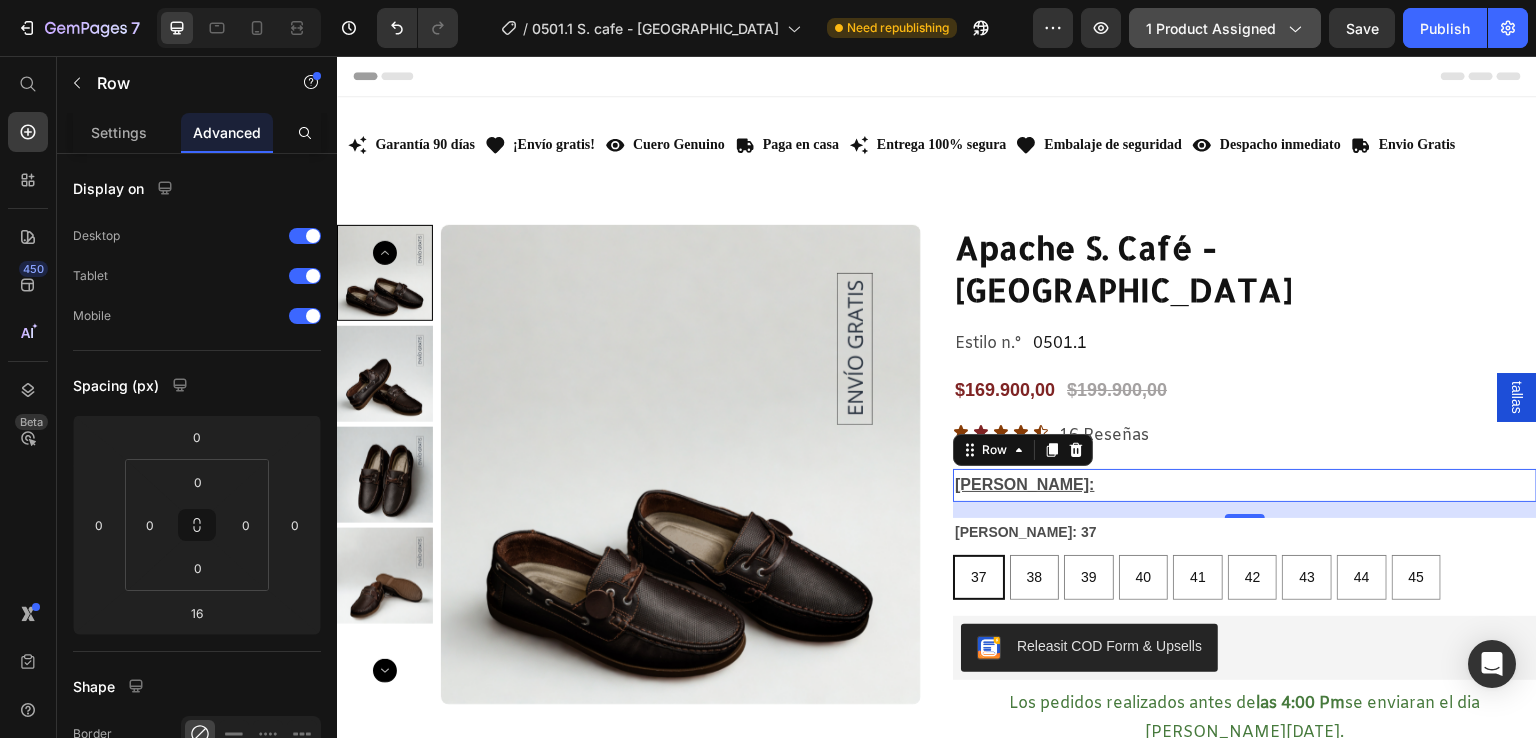 click on "1 product assigned" 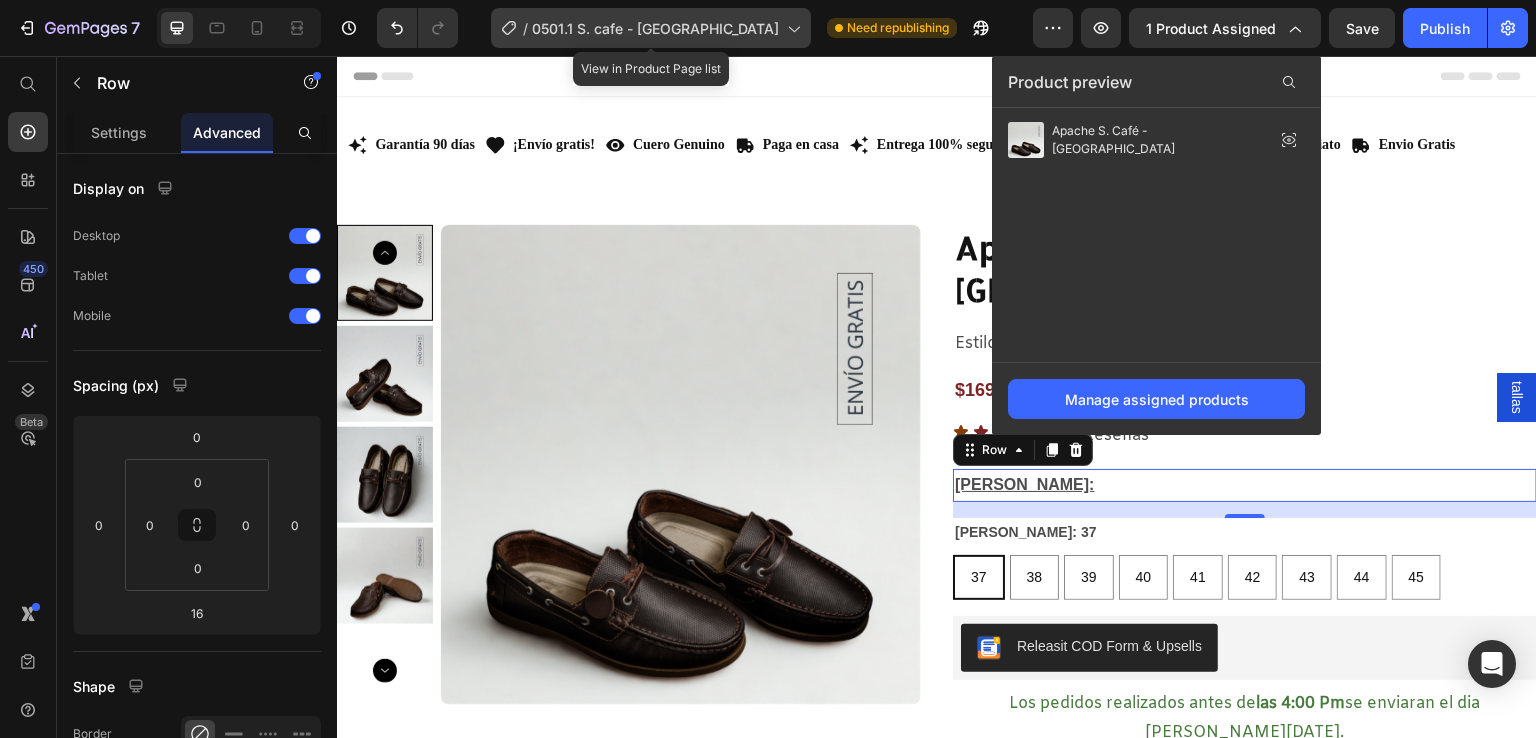 click on "0501.1 S. cafe - [GEOGRAPHIC_DATA]" at bounding box center (655, 28) 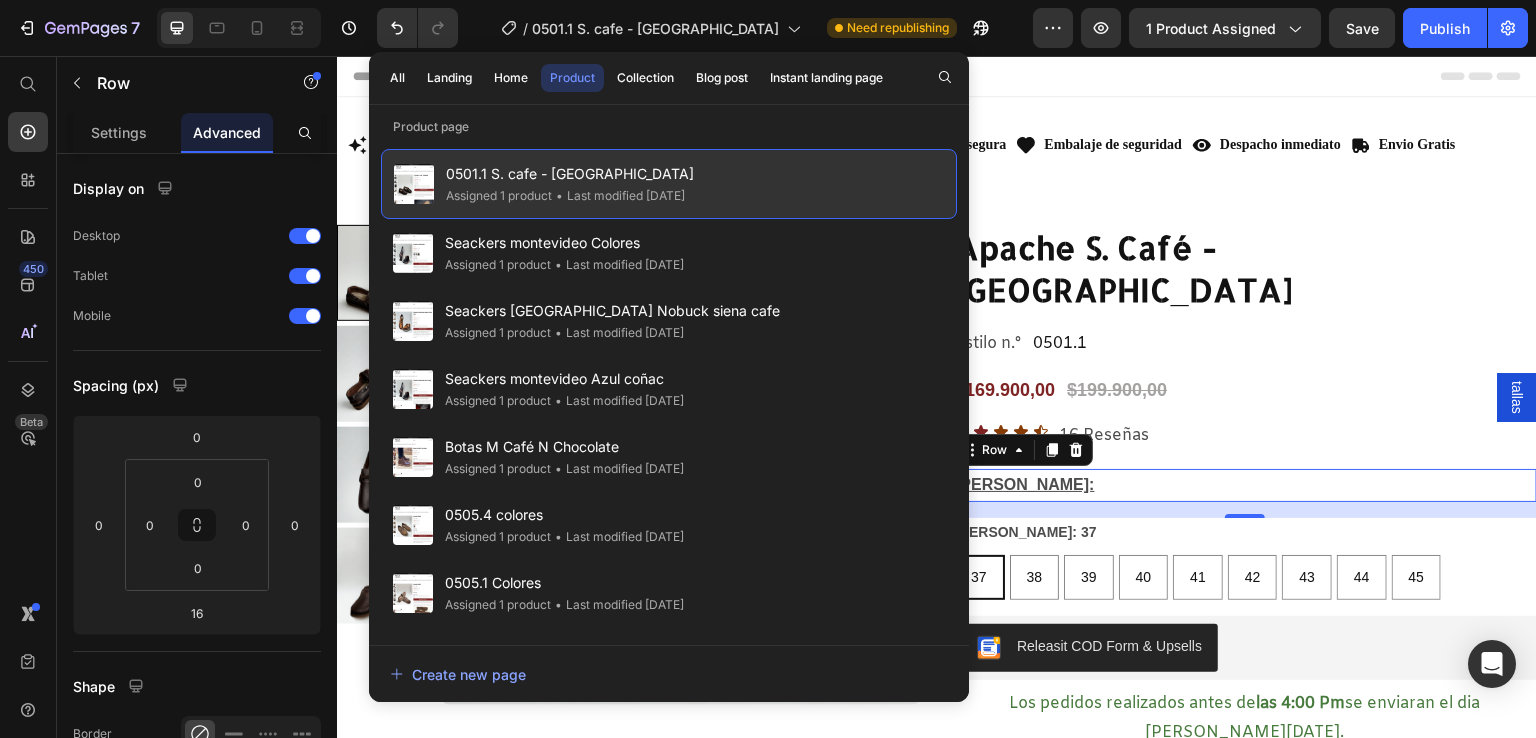 drag, startPoint x: 555, startPoint y: 173, endPoint x: 515, endPoint y: 181, distance: 40.792156 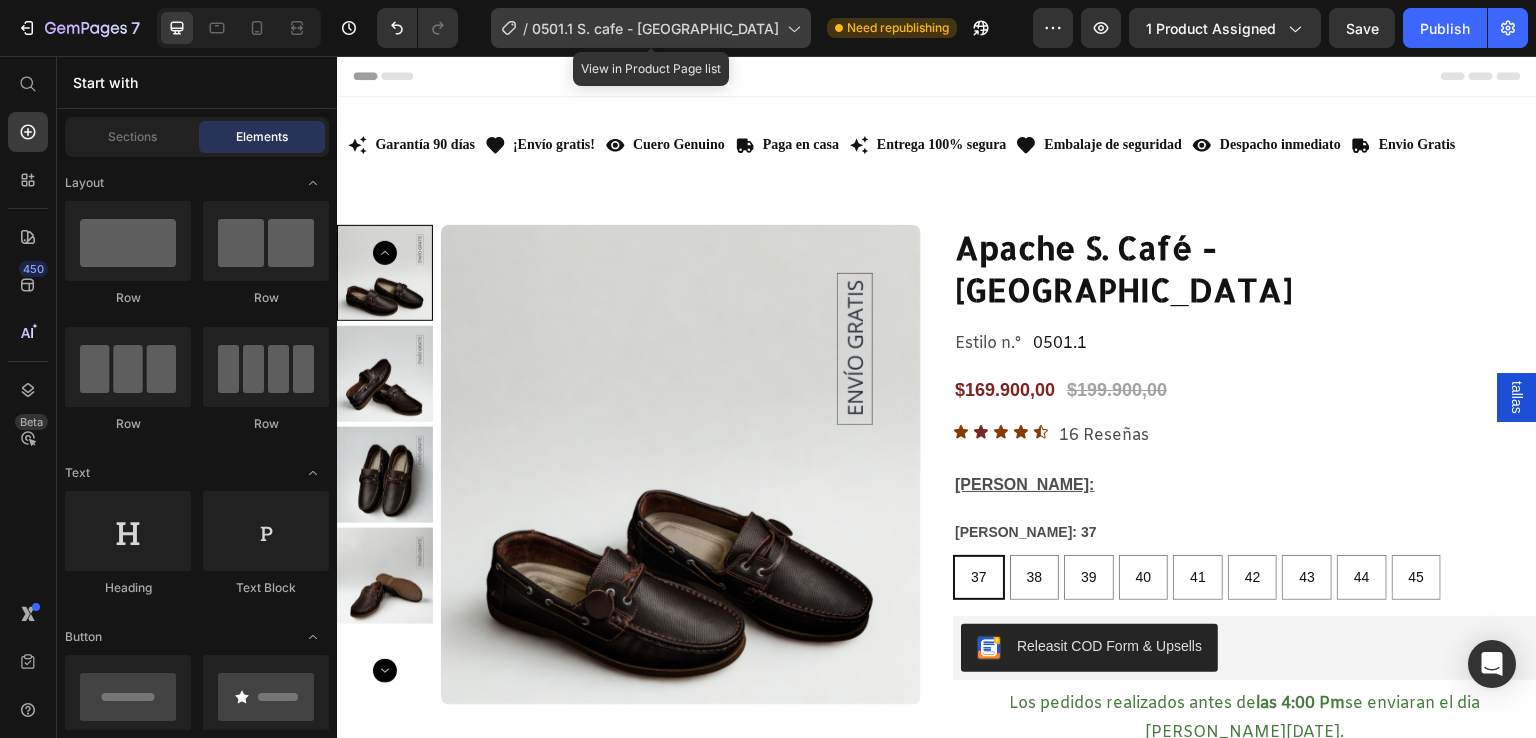 click 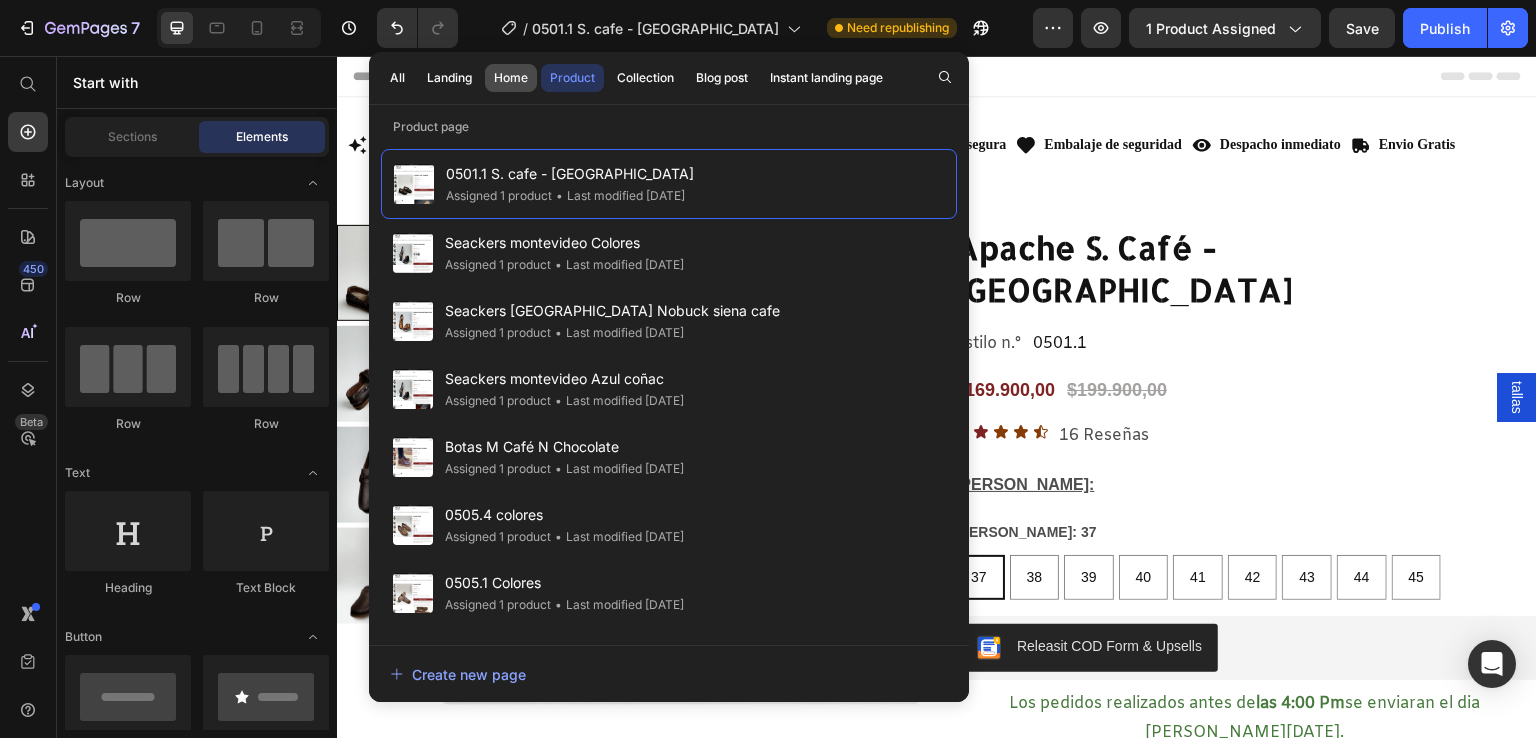 click on "Home" at bounding box center [511, 78] 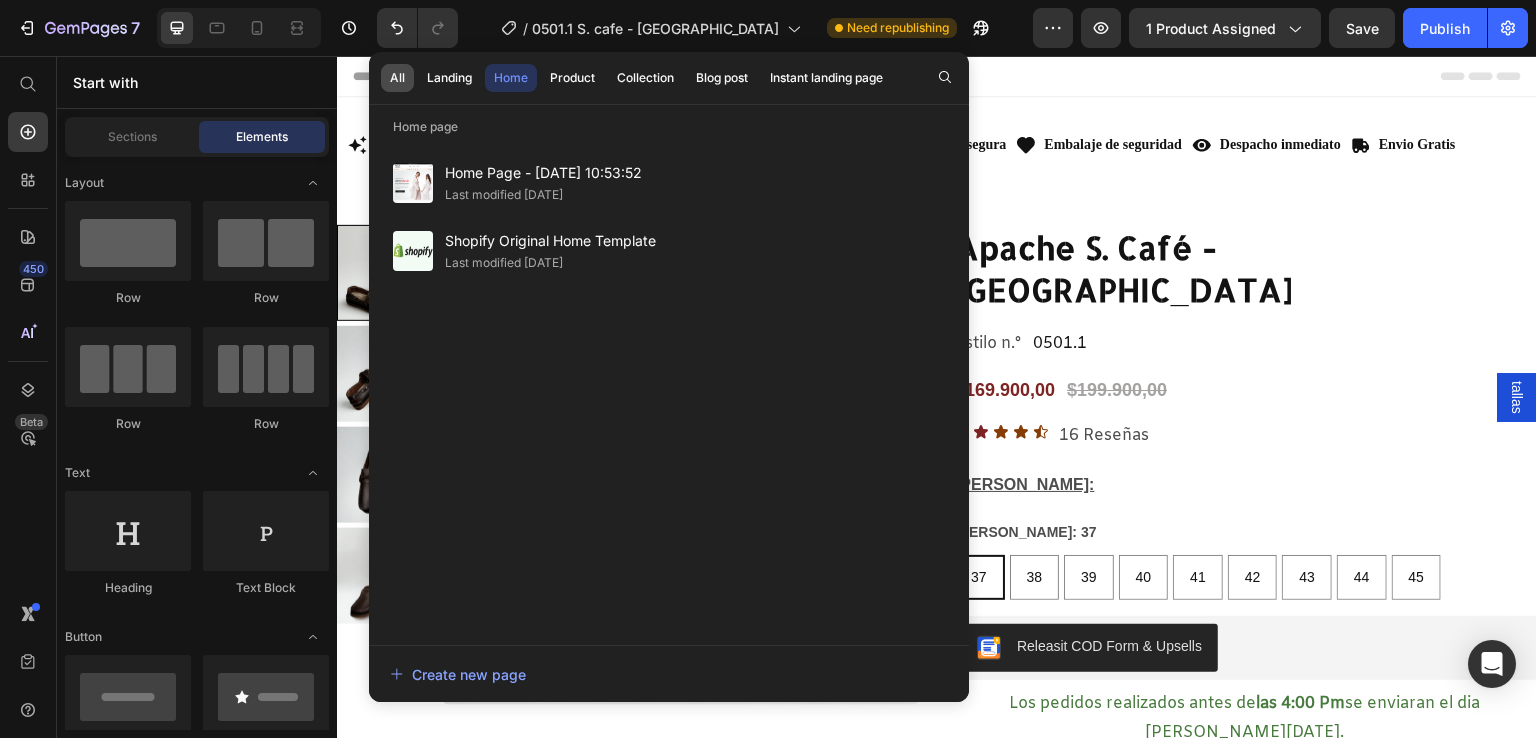 click on "All" at bounding box center (397, 78) 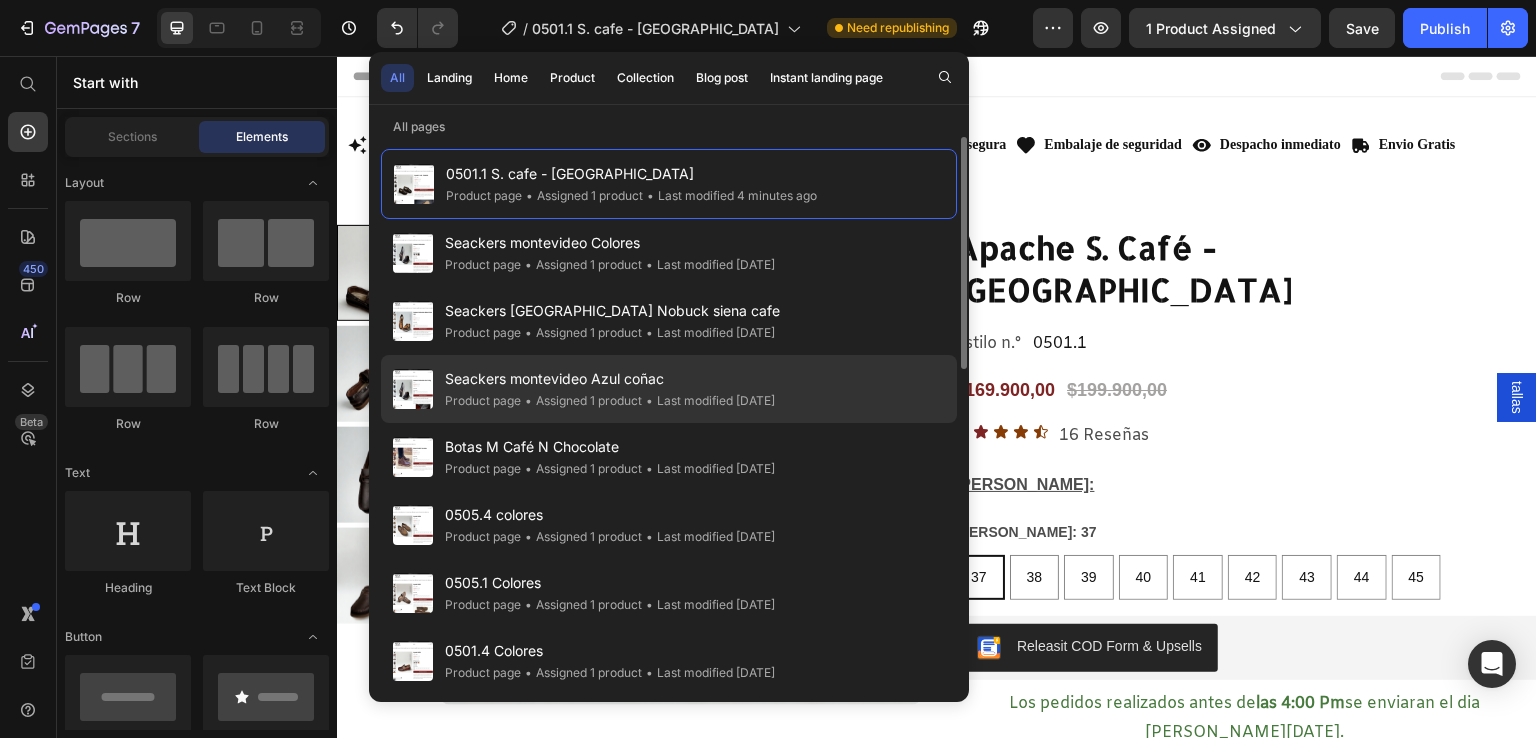 click on "Seackers montevideo Azul coñac" at bounding box center [610, 379] 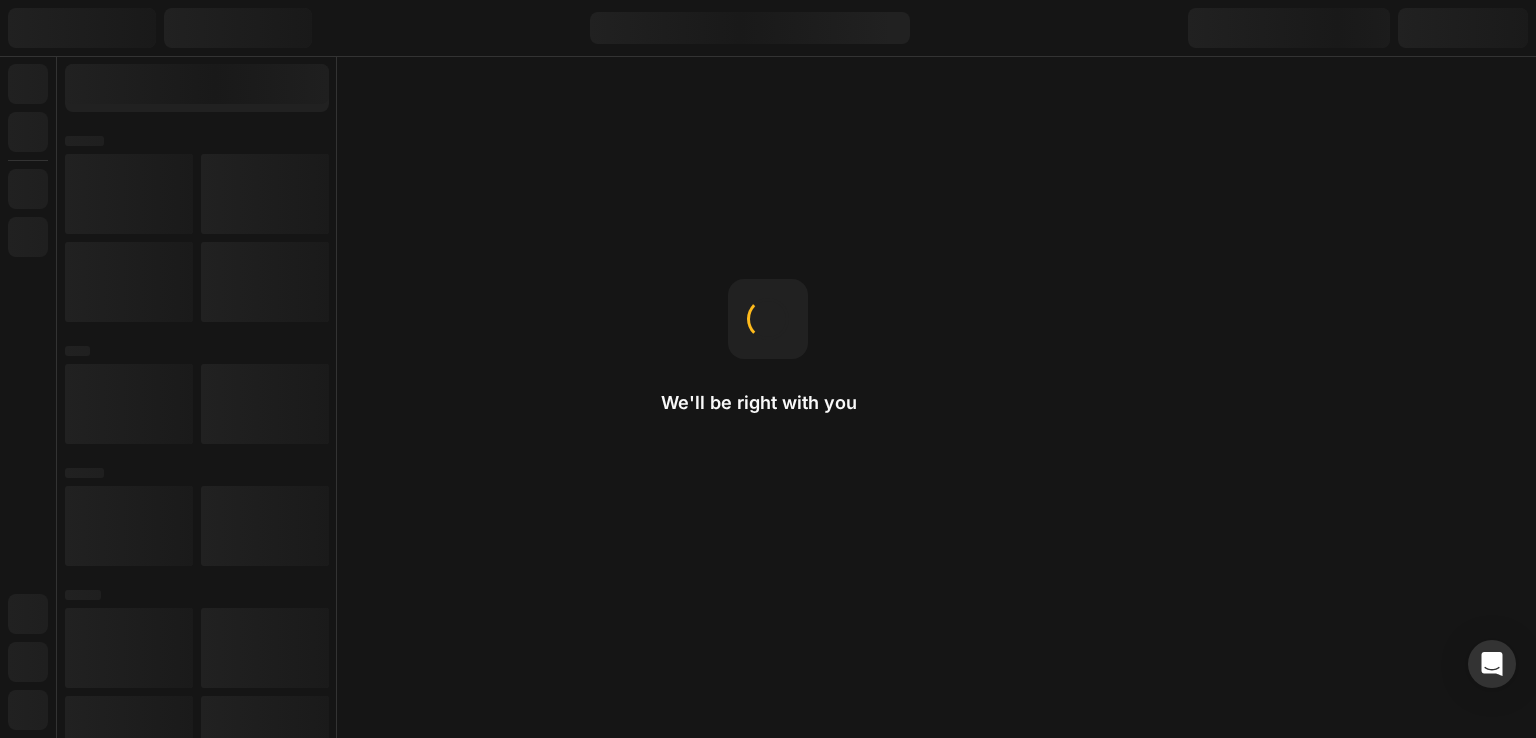 scroll, scrollTop: 0, scrollLeft: 0, axis: both 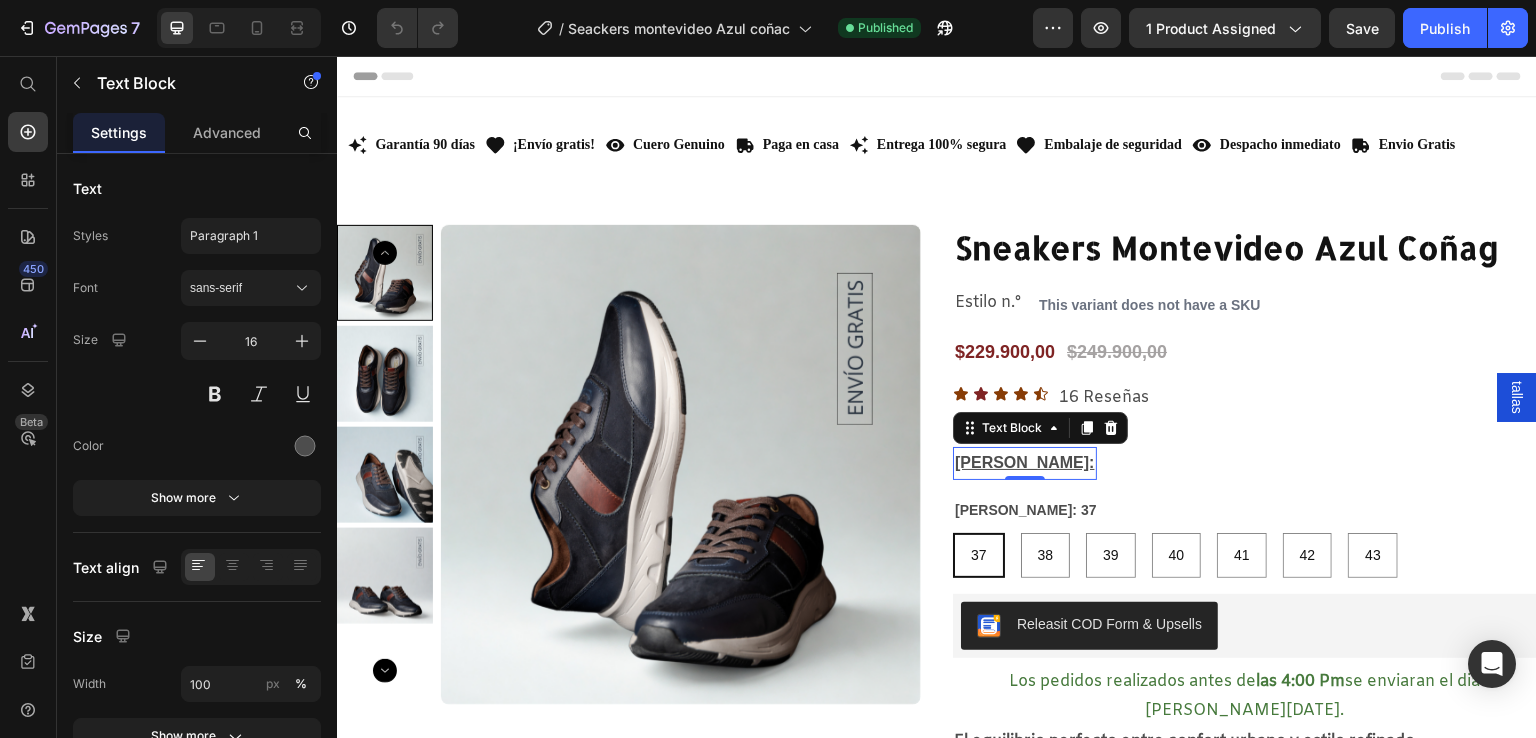click on "[PERSON_NAME]:" at bounding box center [1025, 462] 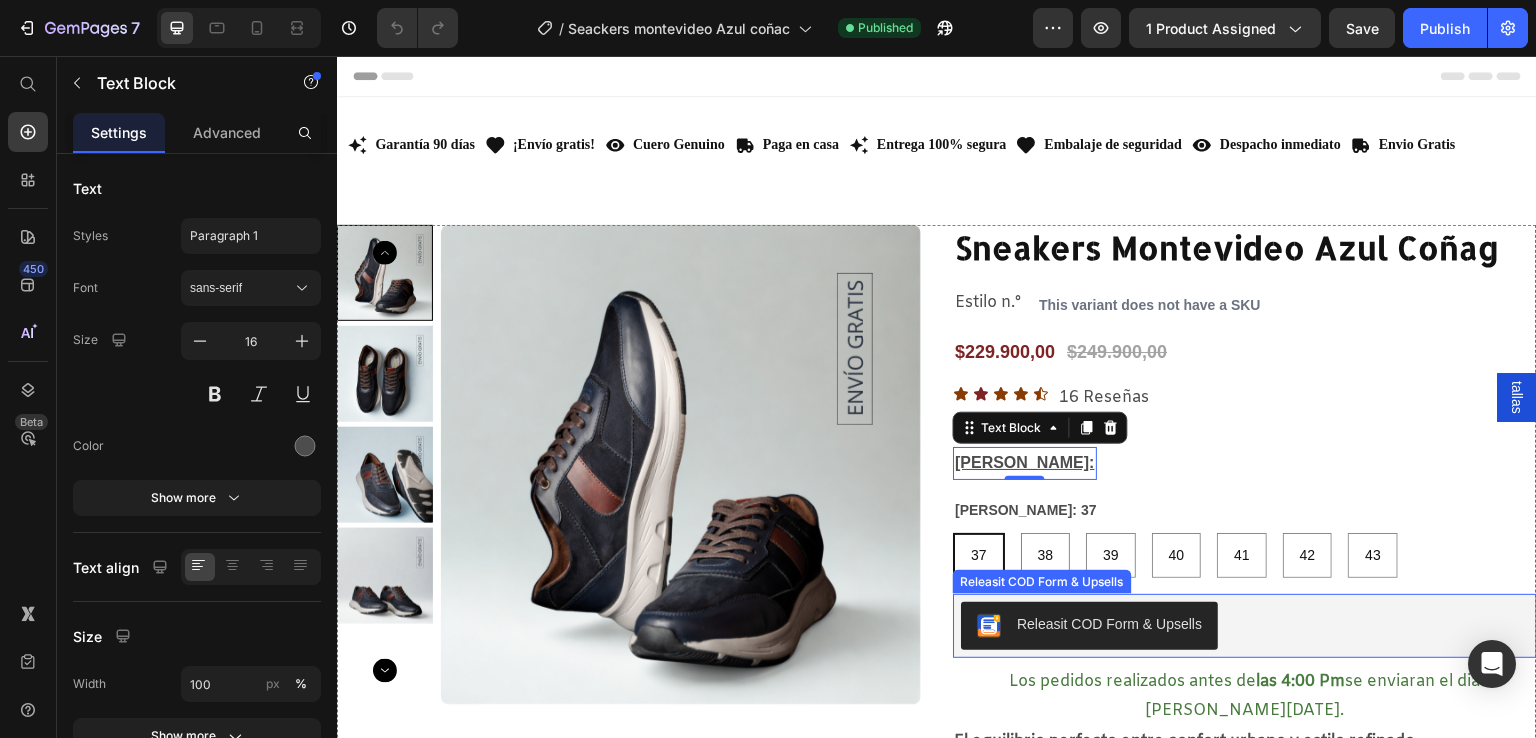 click on "Releasit COD Form & Upsells" at bounding box center [1109, 624] 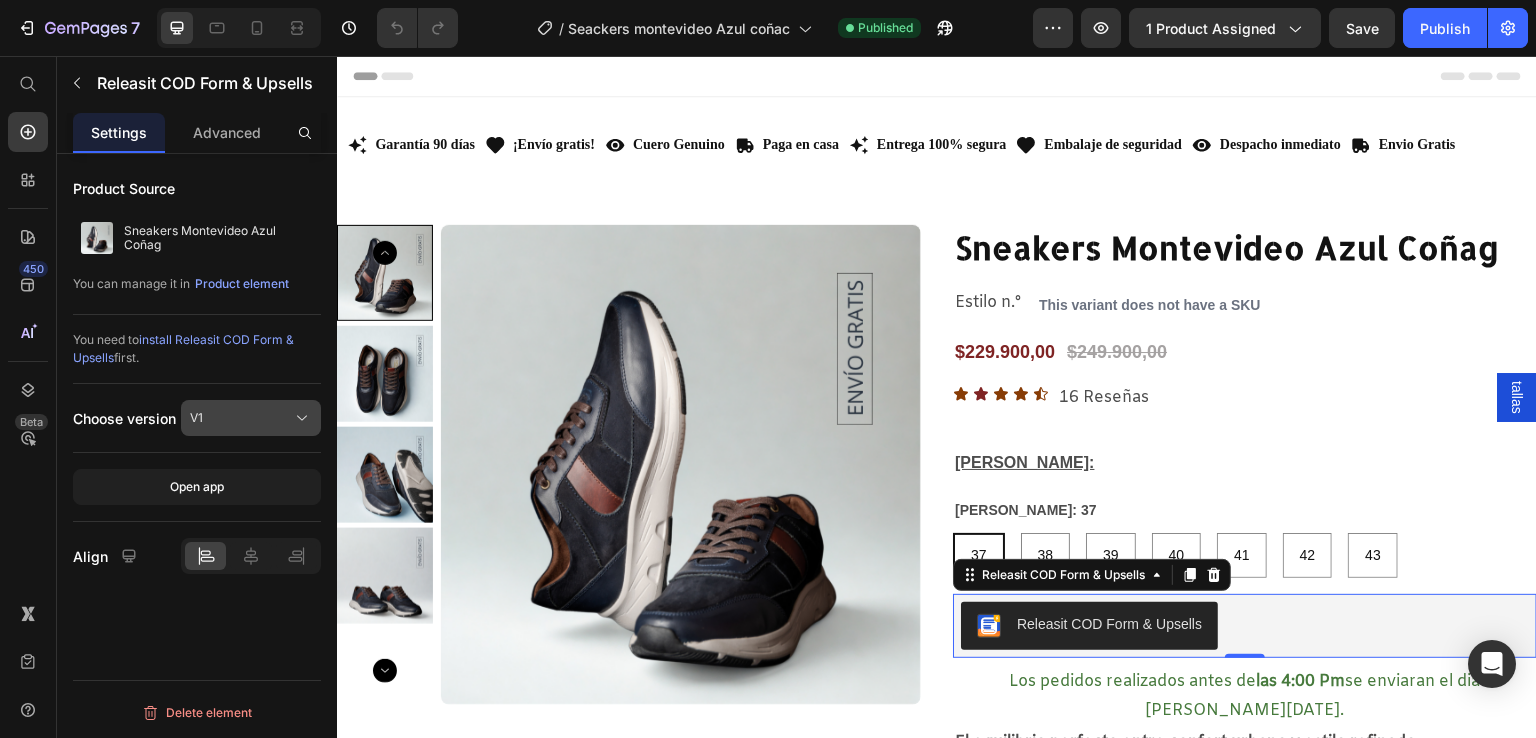 click 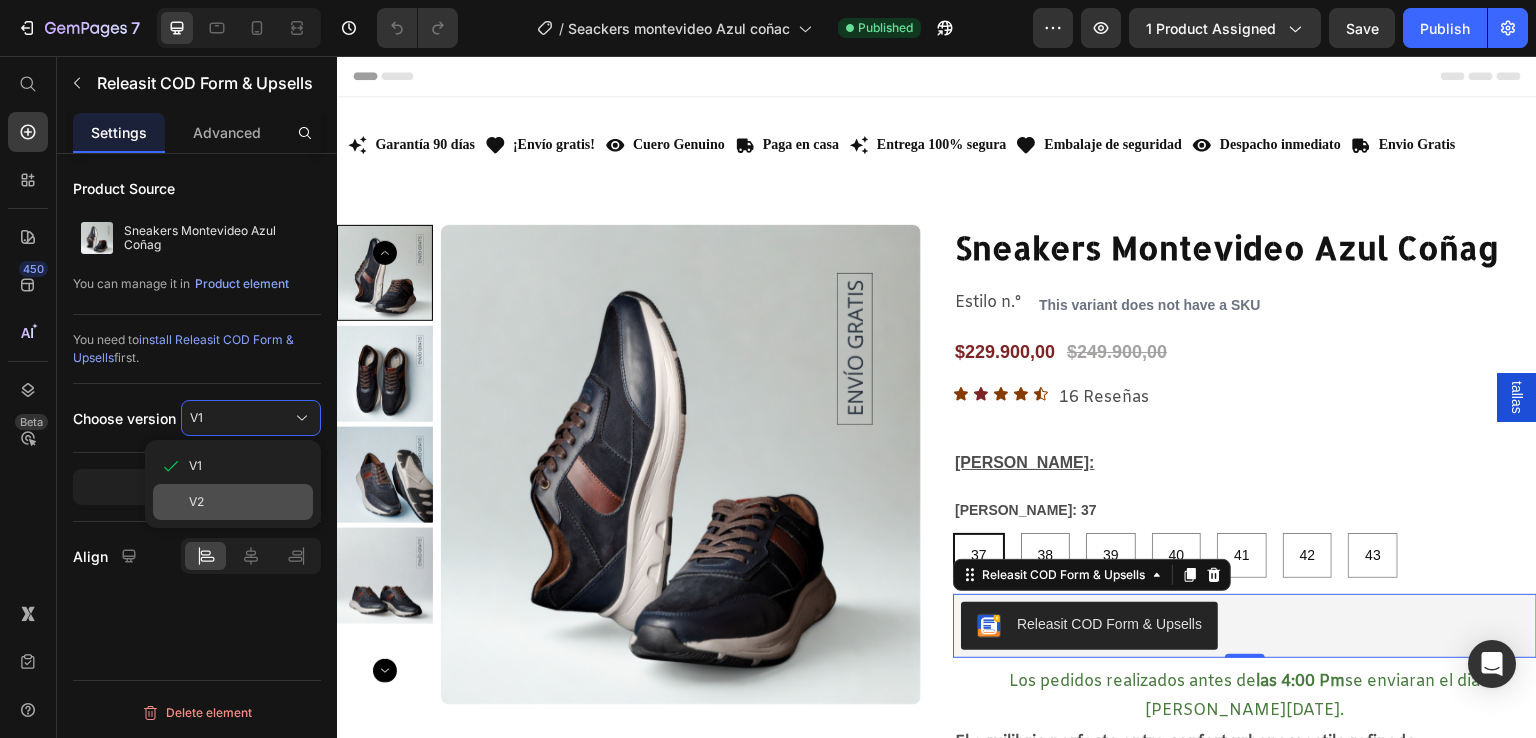 click on "V2" at bounding box center (247, 502) 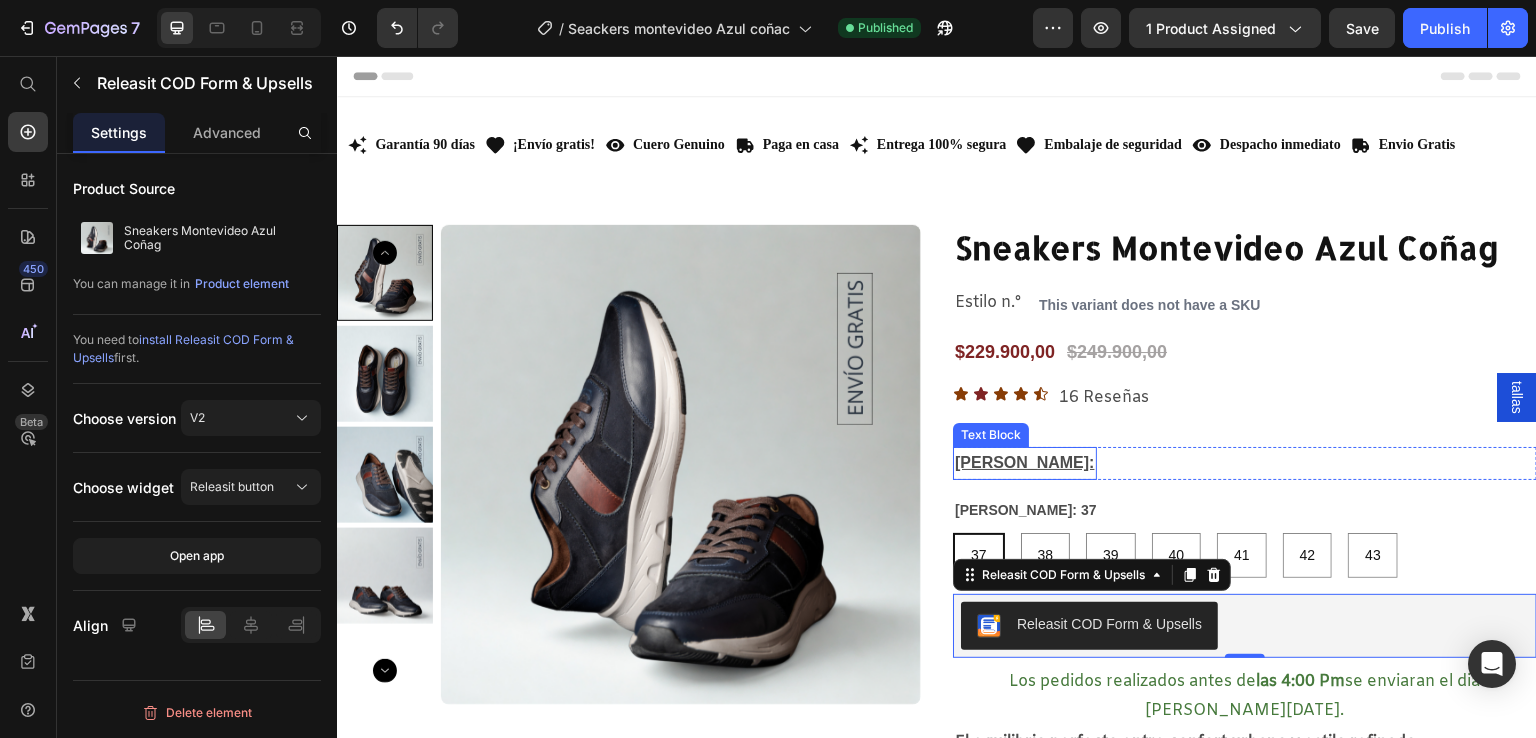 click on "Text Block" at bounding box center (991, 435) 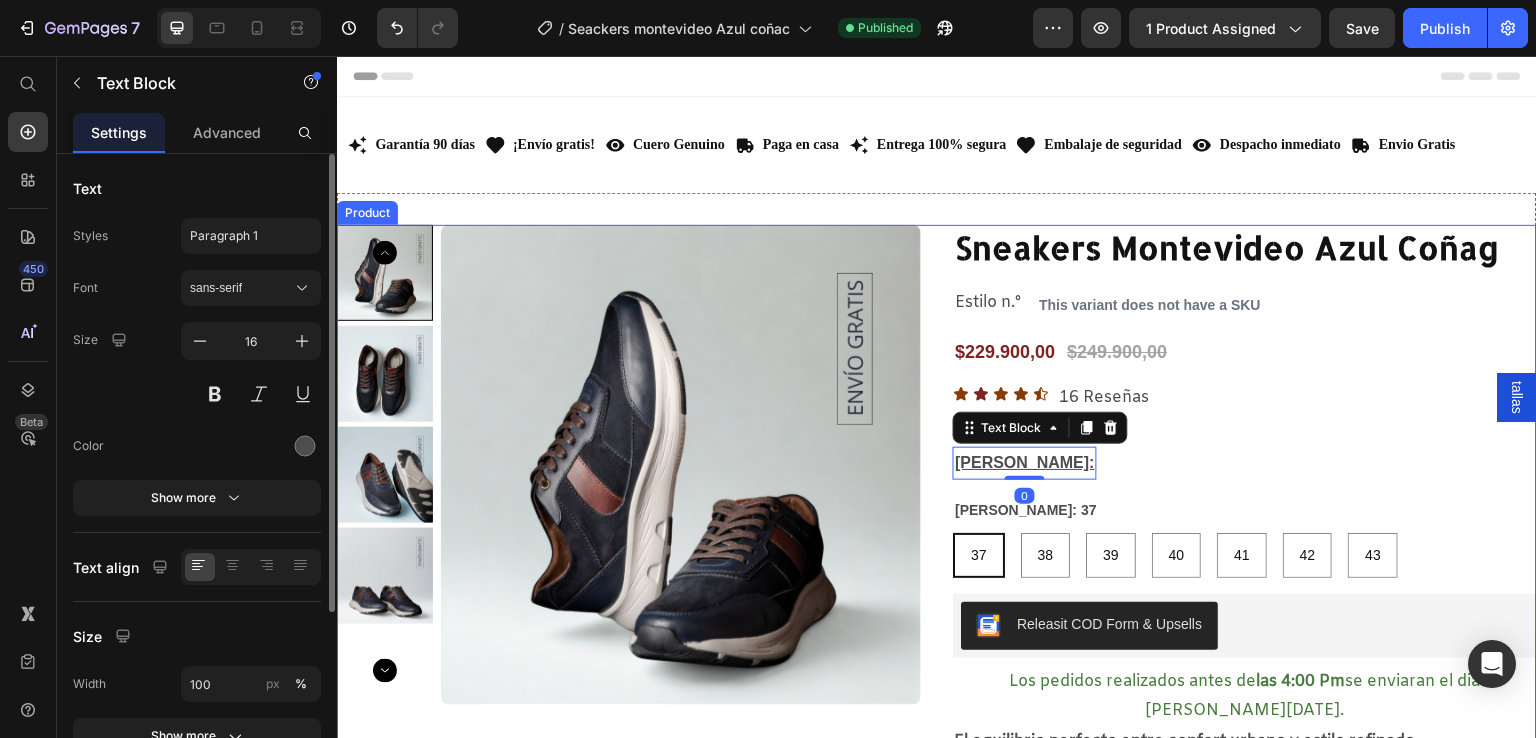 click on "[PERSON_NAME]:" at bounding box center [1025, 462] 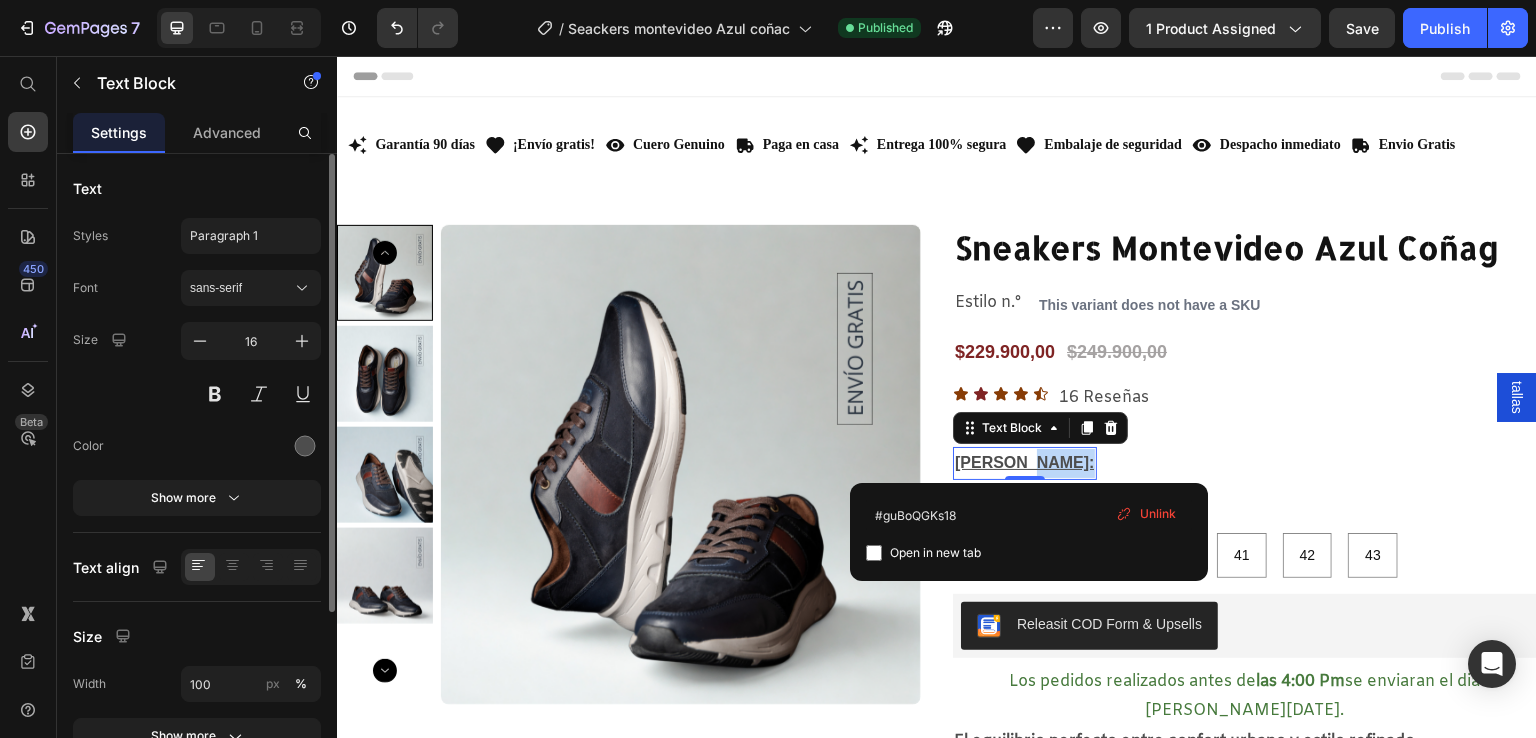 click on "[PERSON_NAME]:" at bounding box center [1025, 462] 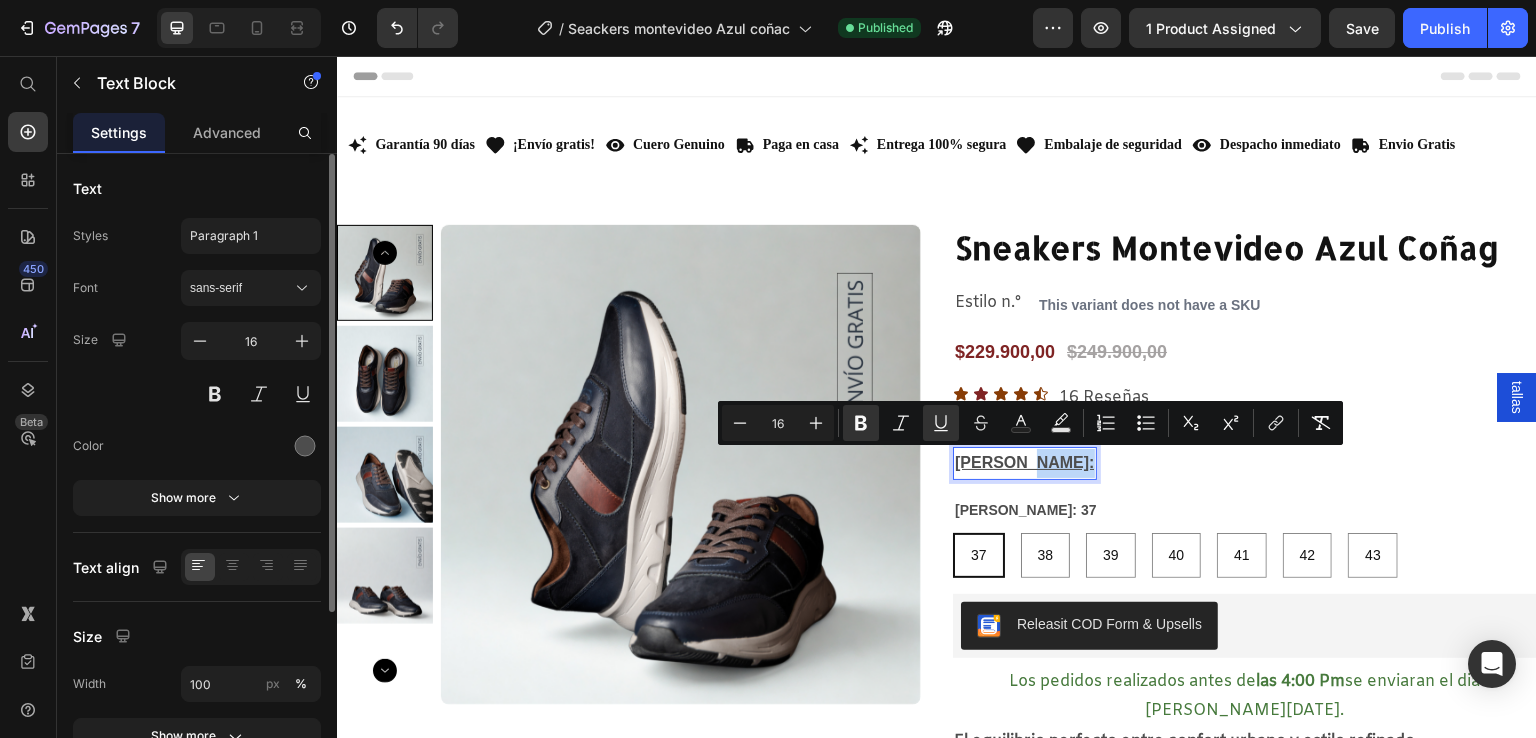 click on "[PERSON_NAME]:" at bounding box center [1025, 462] 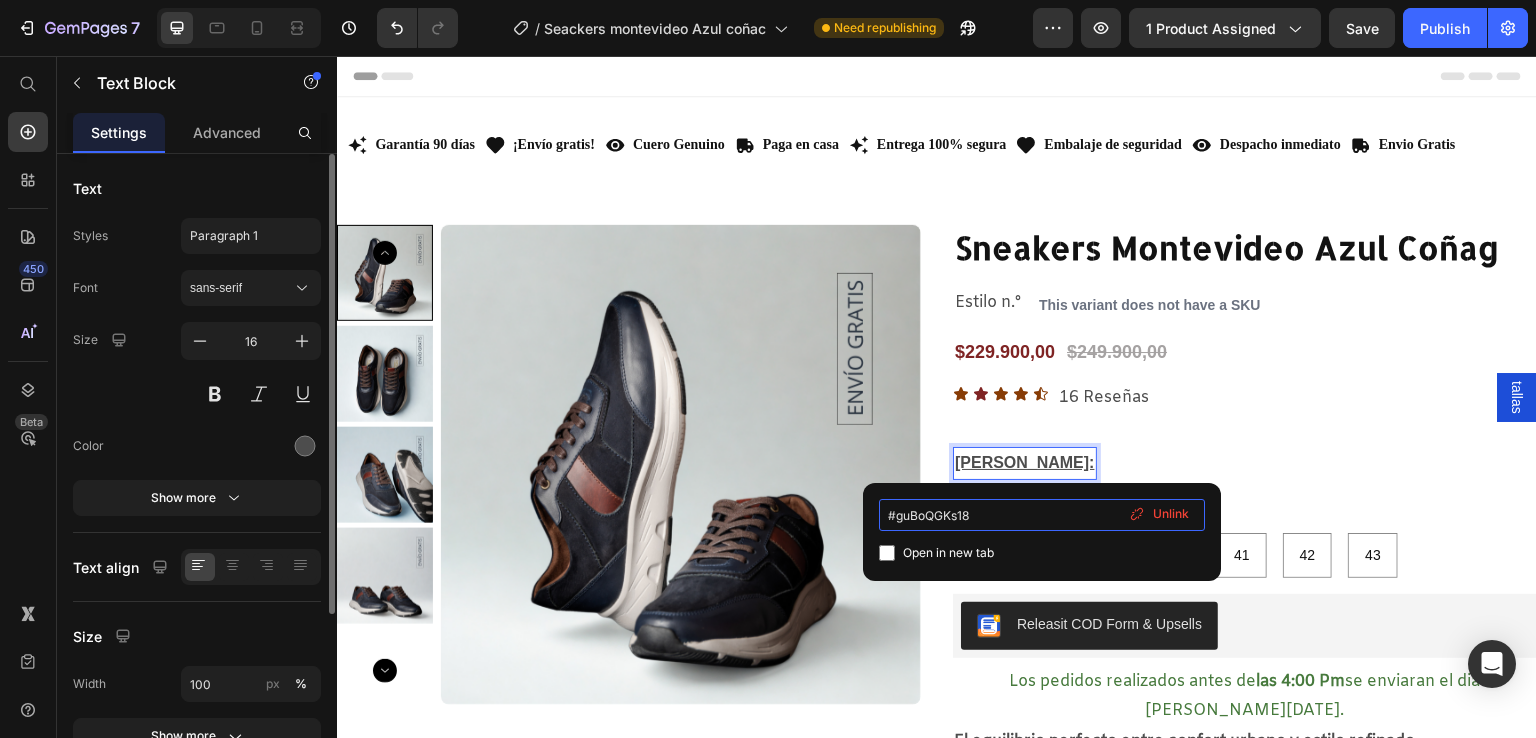 click on "#guBoQGKs18" at bounding box center [1042, 515] 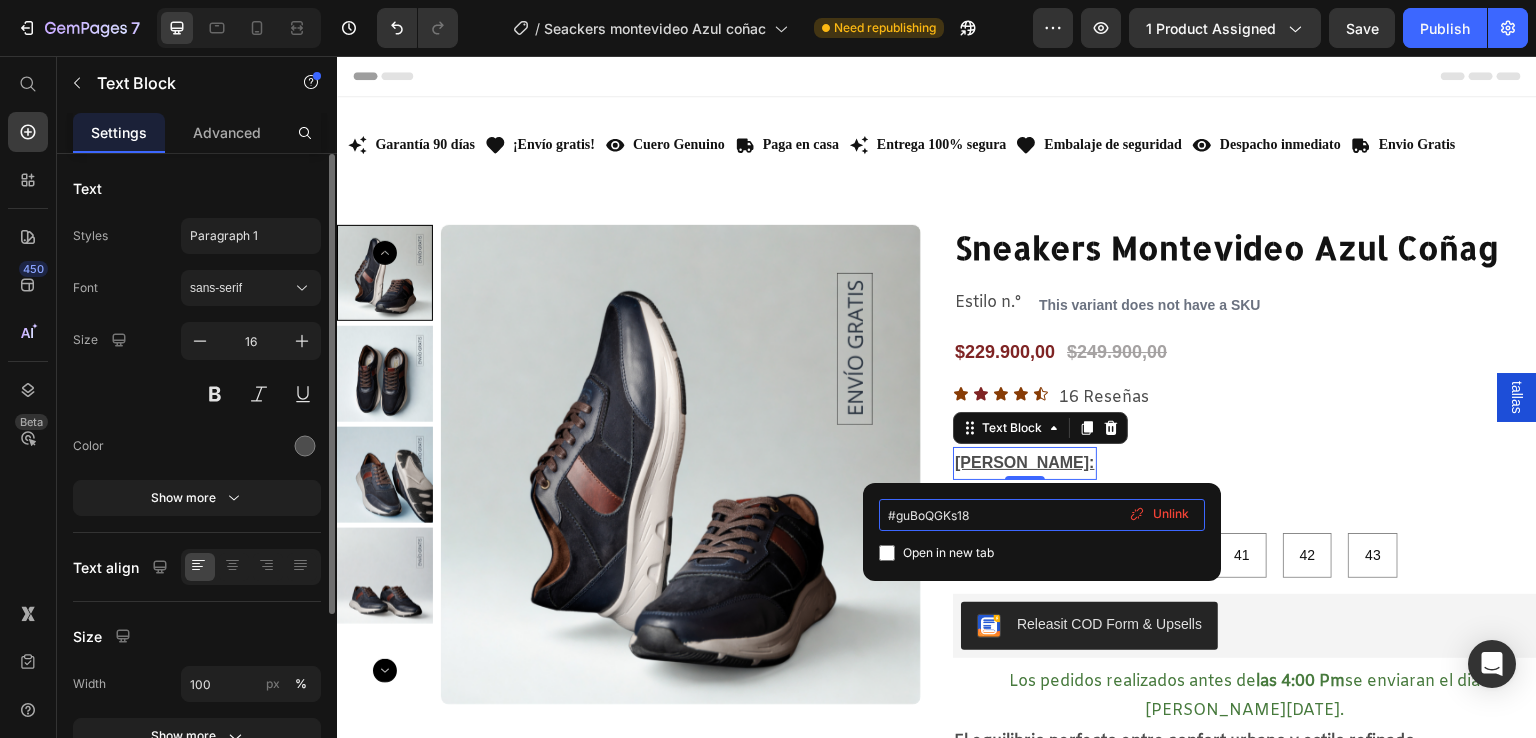 drag, startPoint x: 982, startPoint y: 512, endPoint x: 891, endPoint y: 514, distance: 91.02197 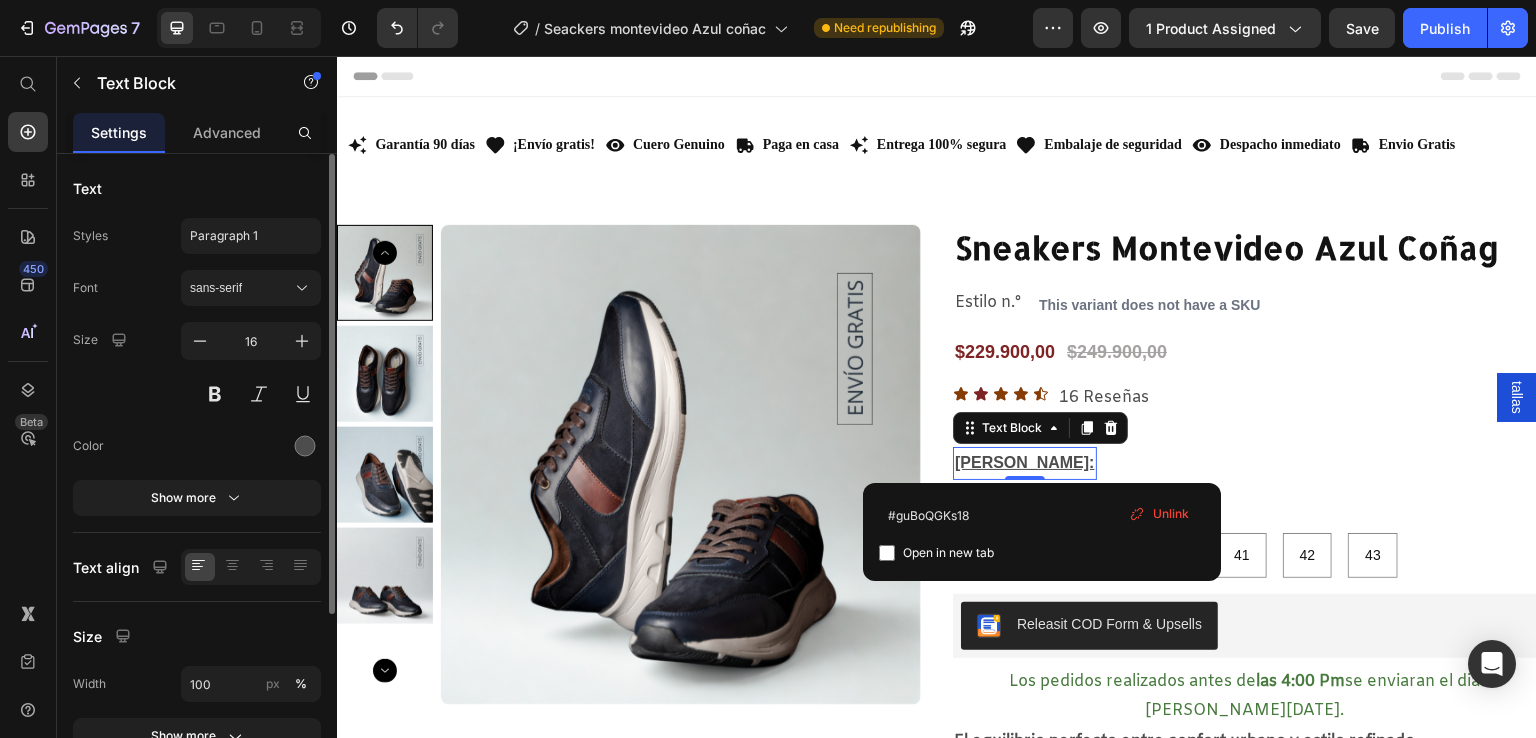 click on "Unlink" at bounding box center (1171, 514) 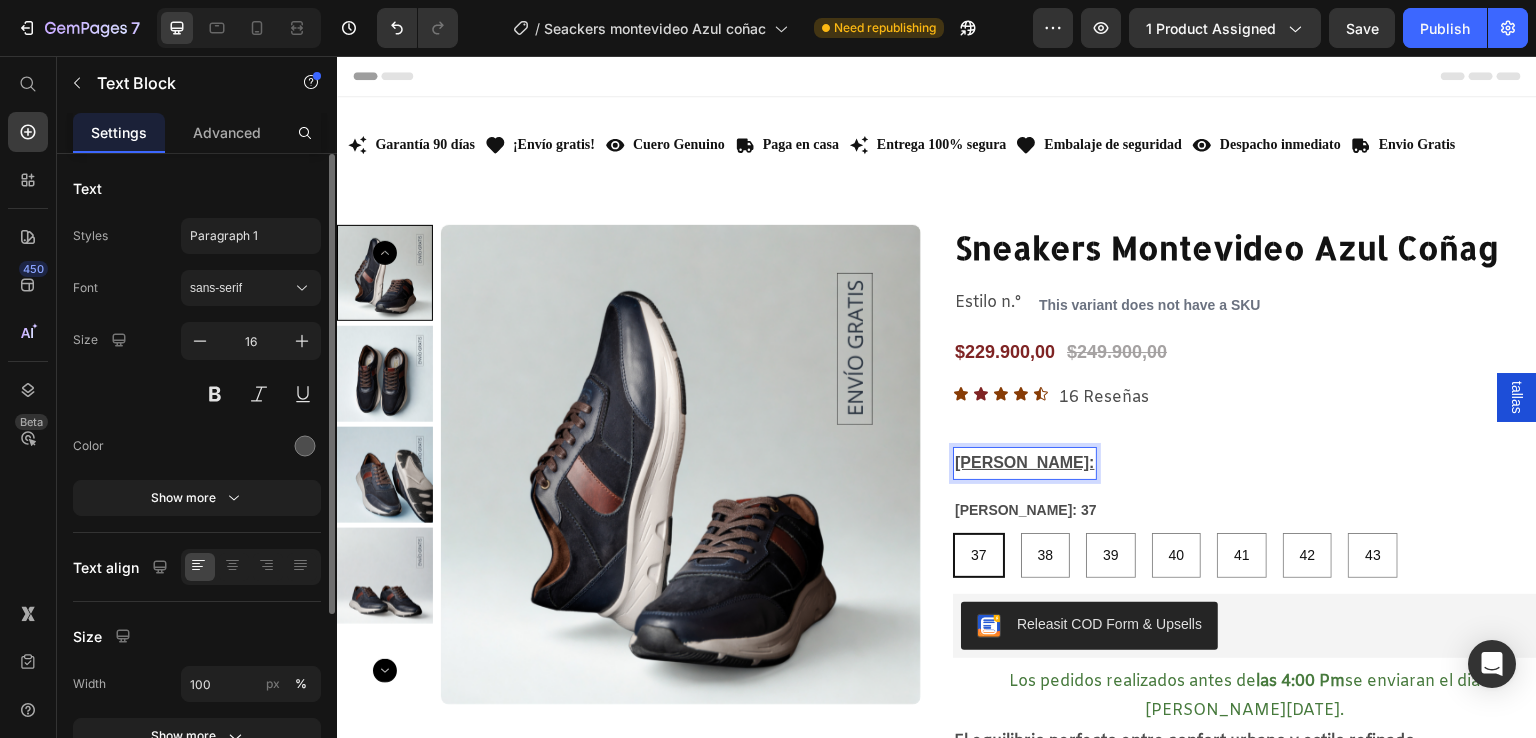 click on "[PERSON_NAME]:" at bounding box center (1025, 462) 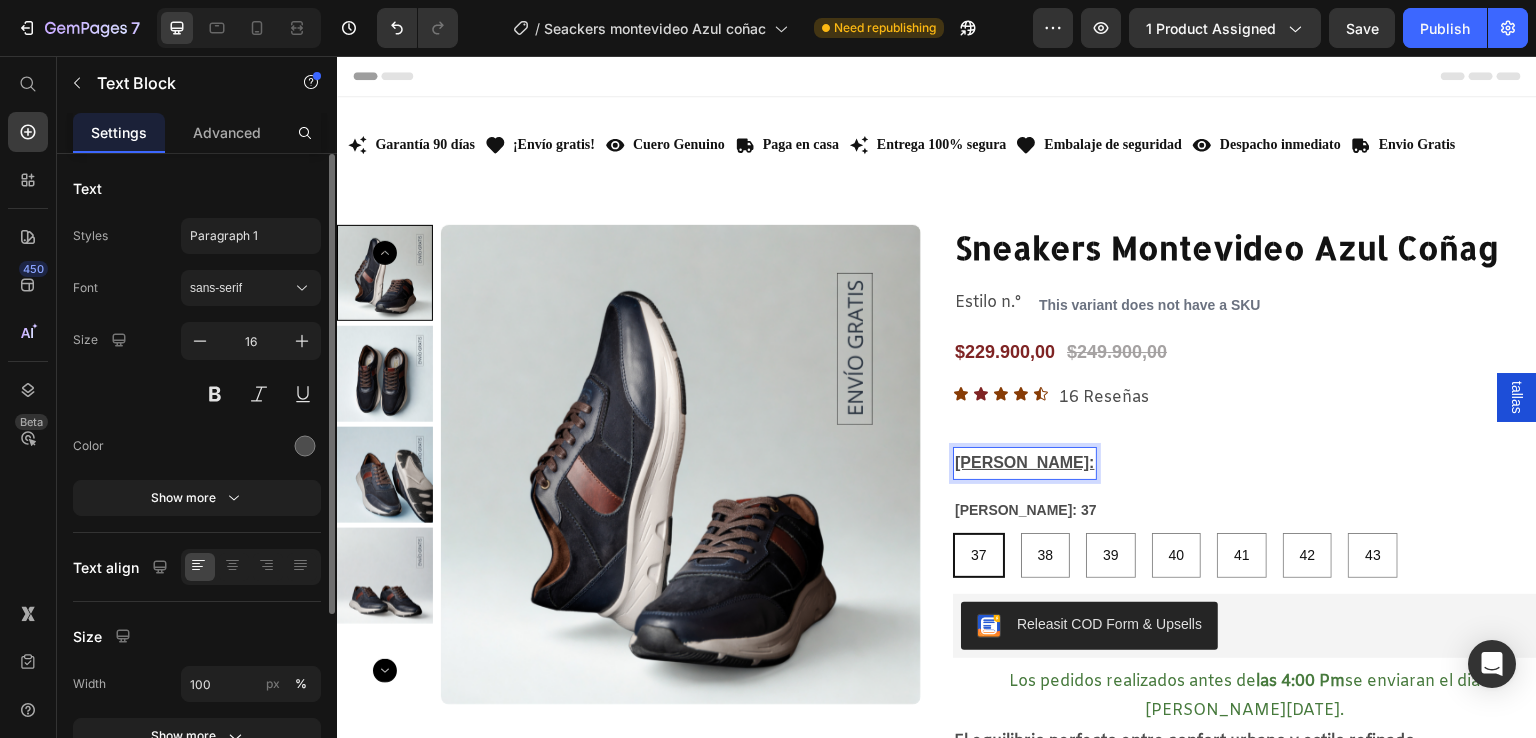 click on "tallas" at bounding box center (1517, 397) 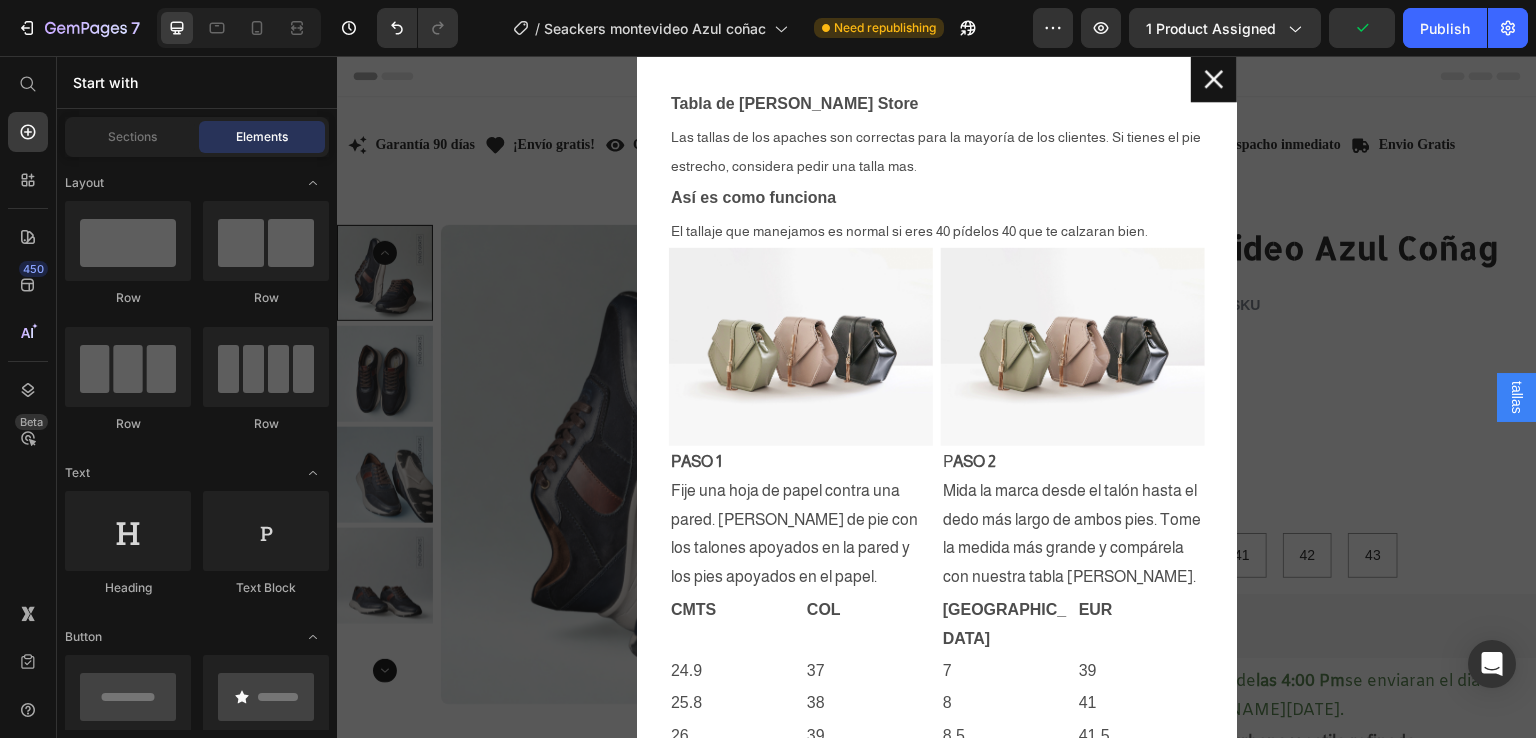 drag, startPoint x: 1506, startPoint y: 394, endPoint x: 1394, endPoint y: 184, distance: 238 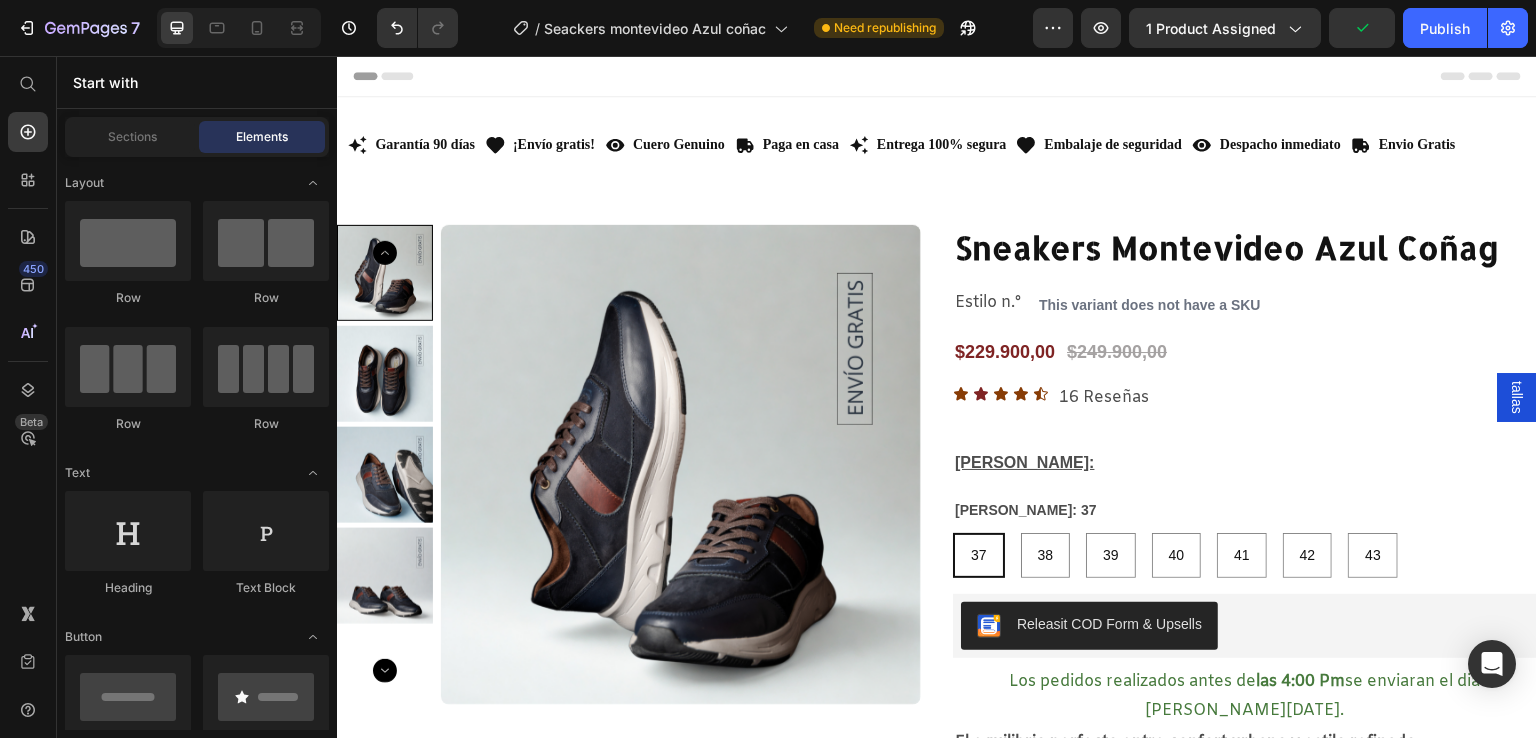 click on "tallas" at bounding box center (1517, 397) 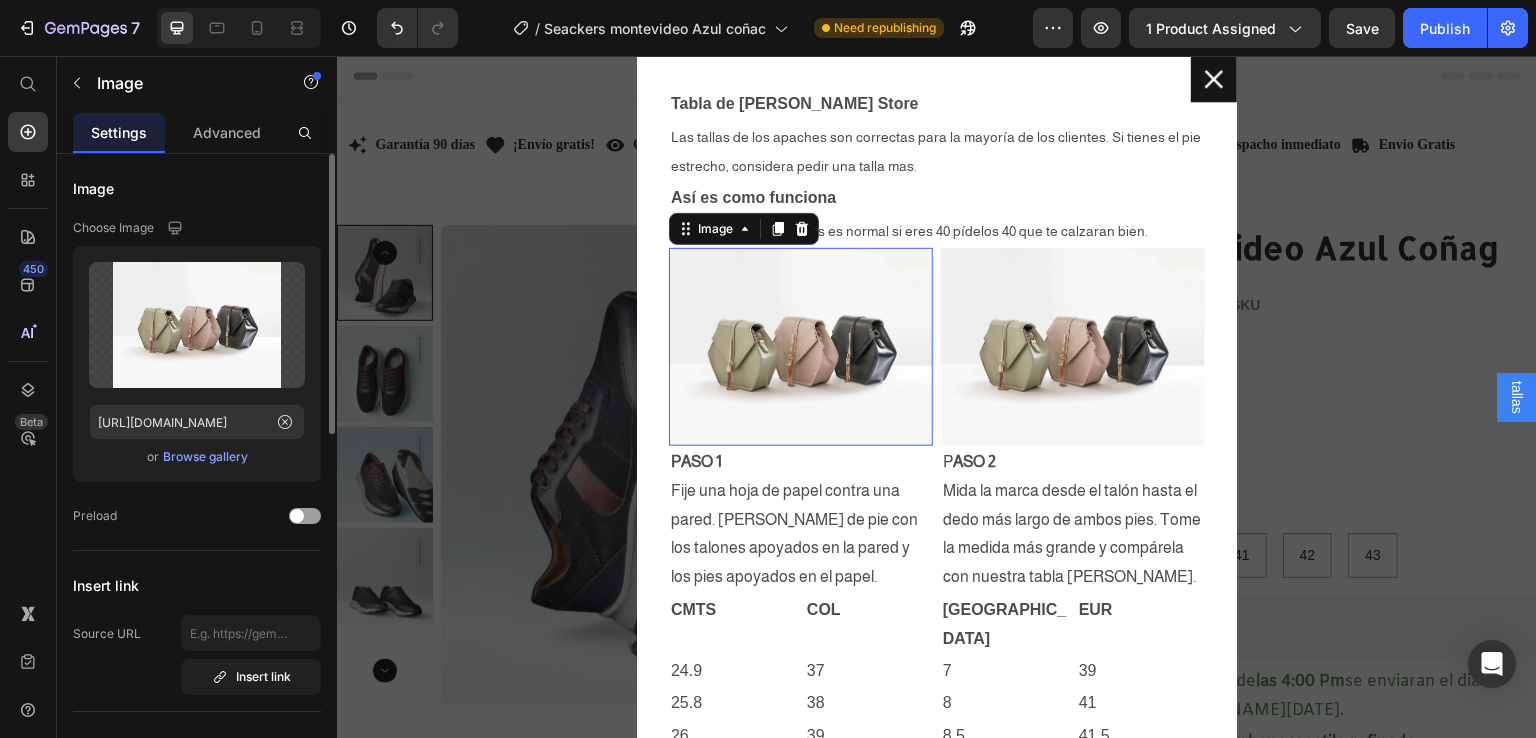click at bounding box center (801, 347) 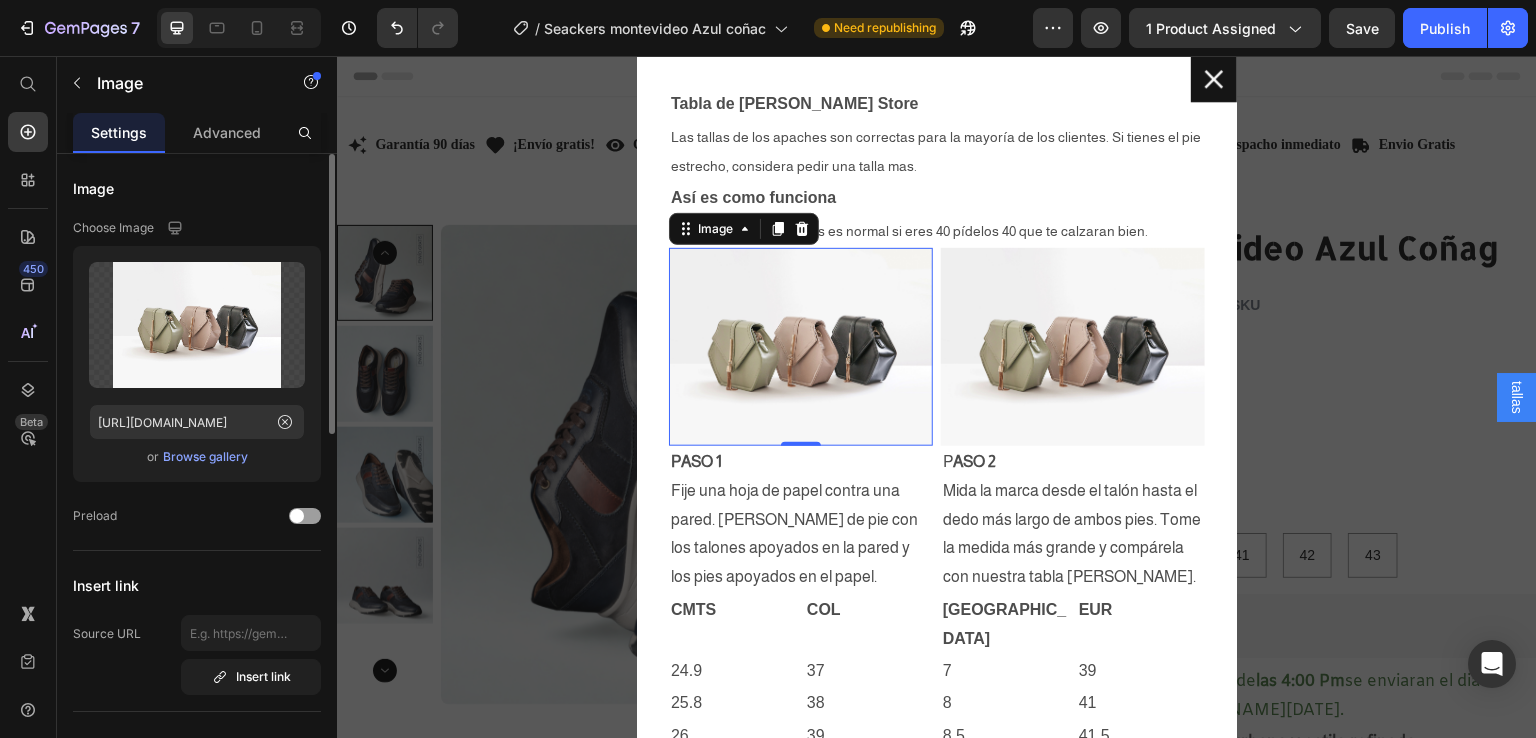 click on "Browse gallery" at bounding box center (205, 457) 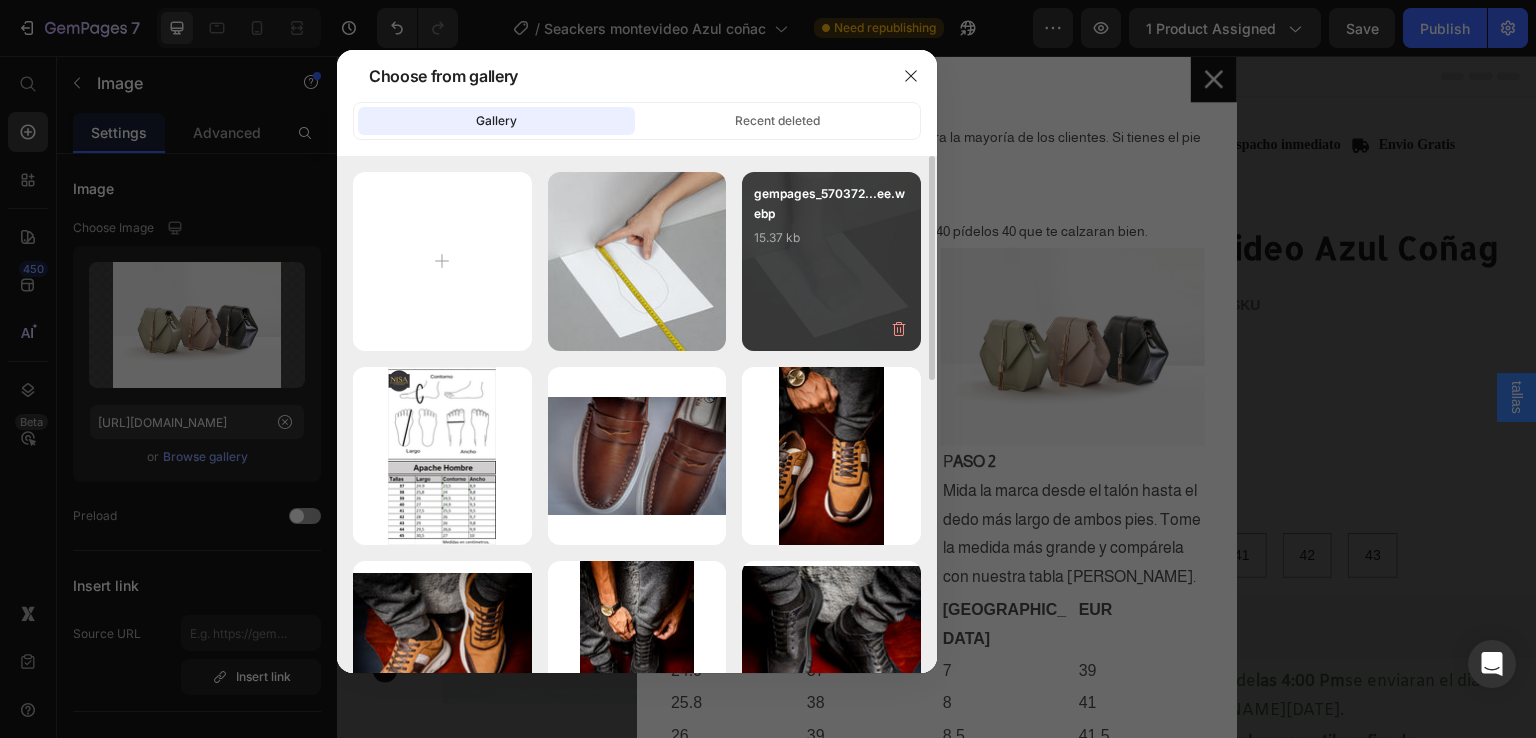 click on "gempages_570372...ee.webp 15.37 kb" at bounding box center (831, 224) 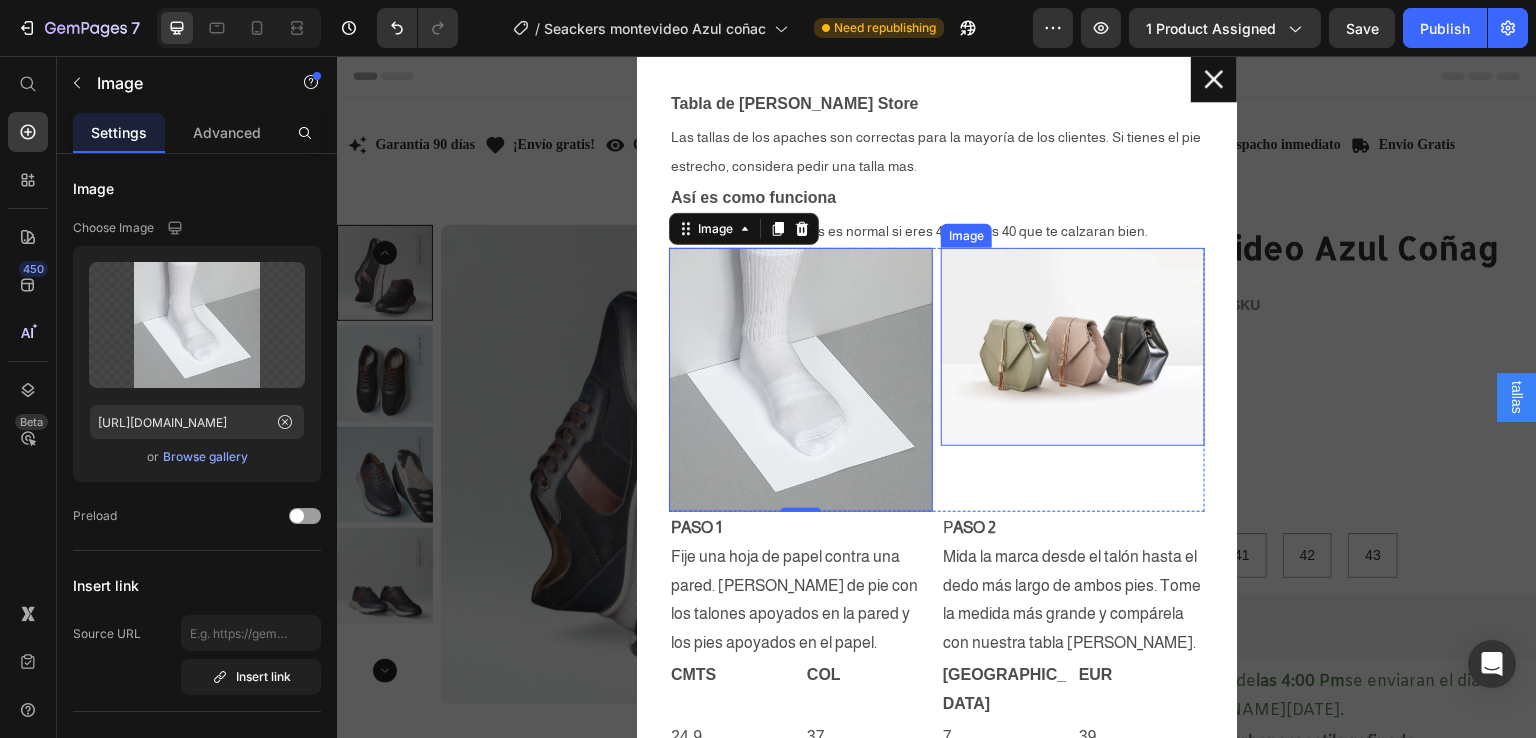 click at bounding box center [1073, 347] 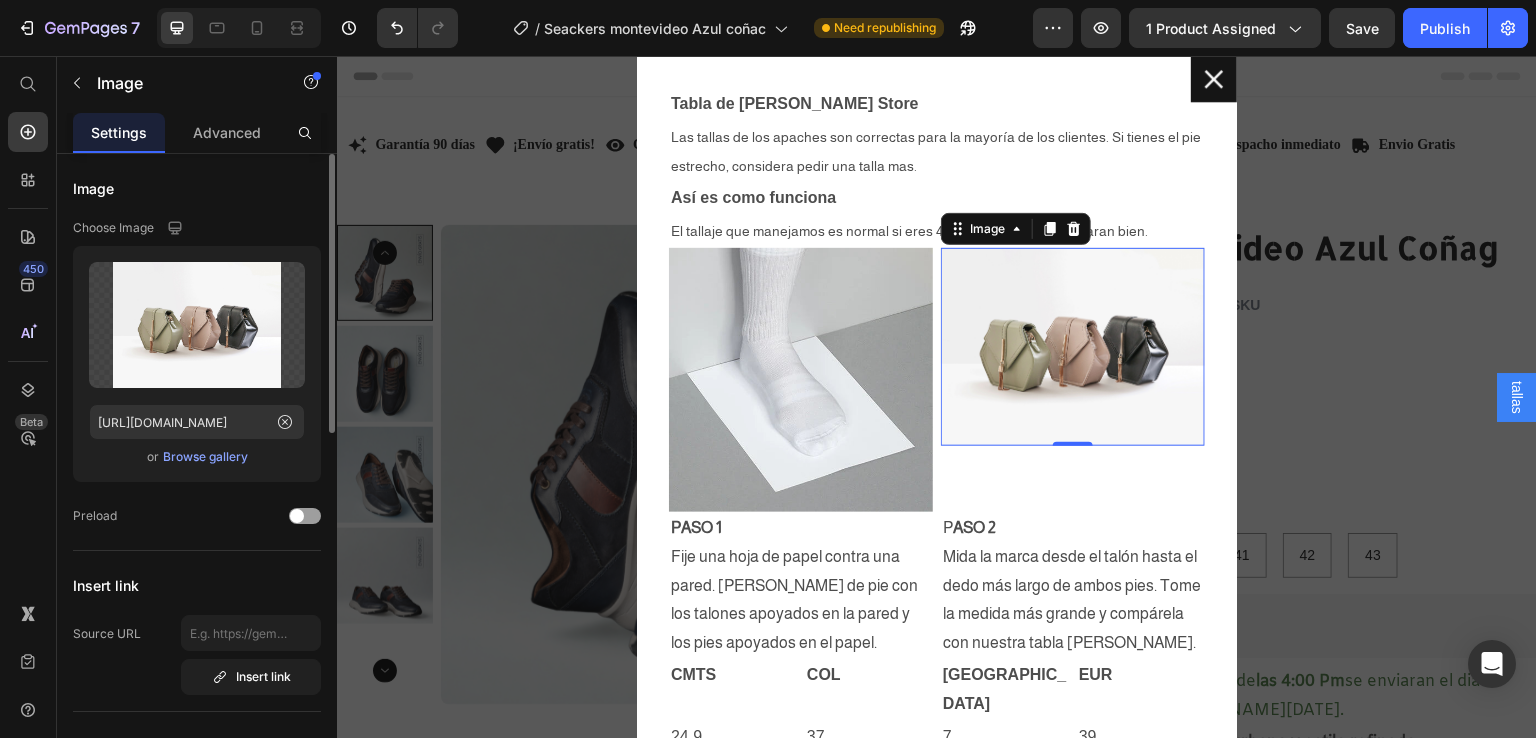 click on "Browse gallery" at bounding box center [205, 457] 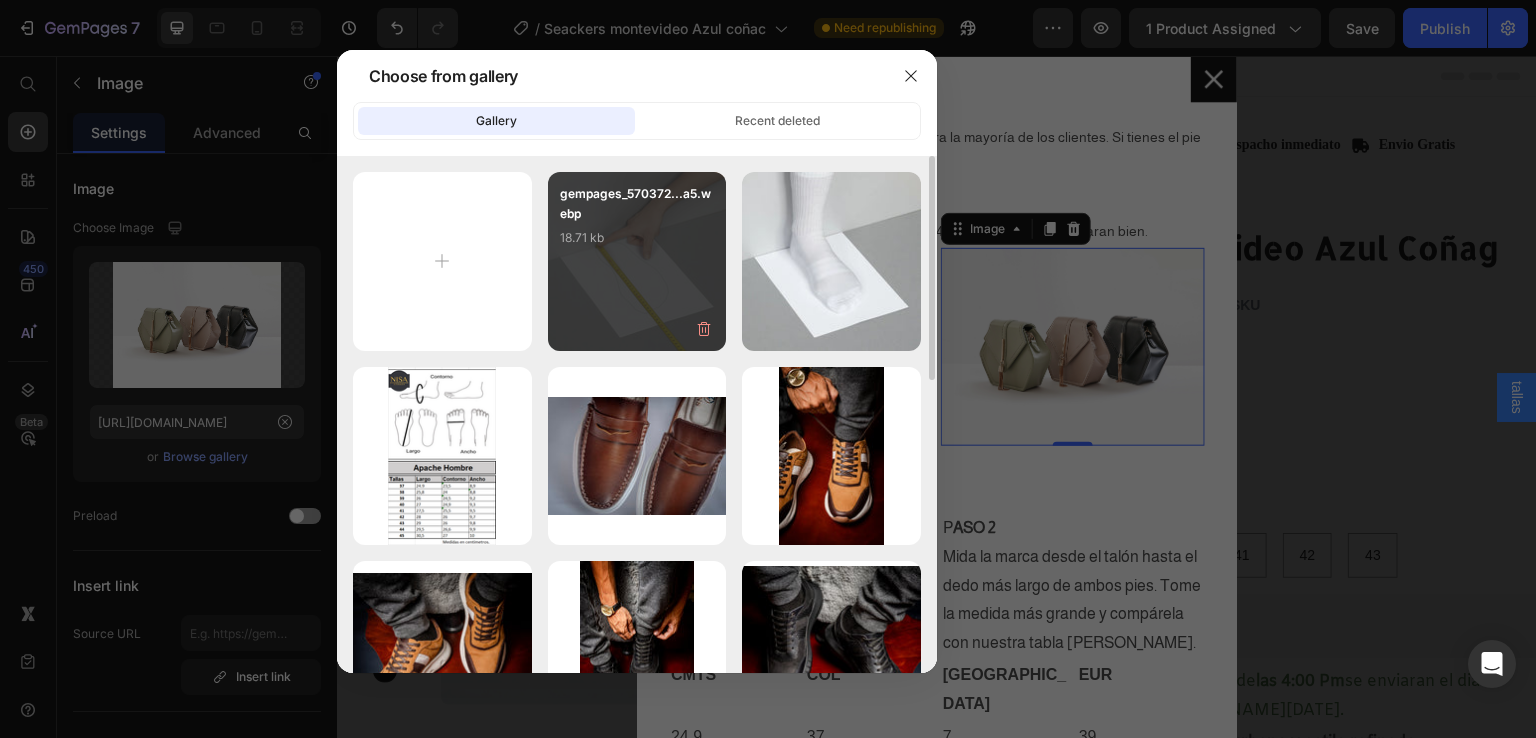 click on "gempages_570372...a5.webp 18.71 kb" at bounding box center [637, 261] 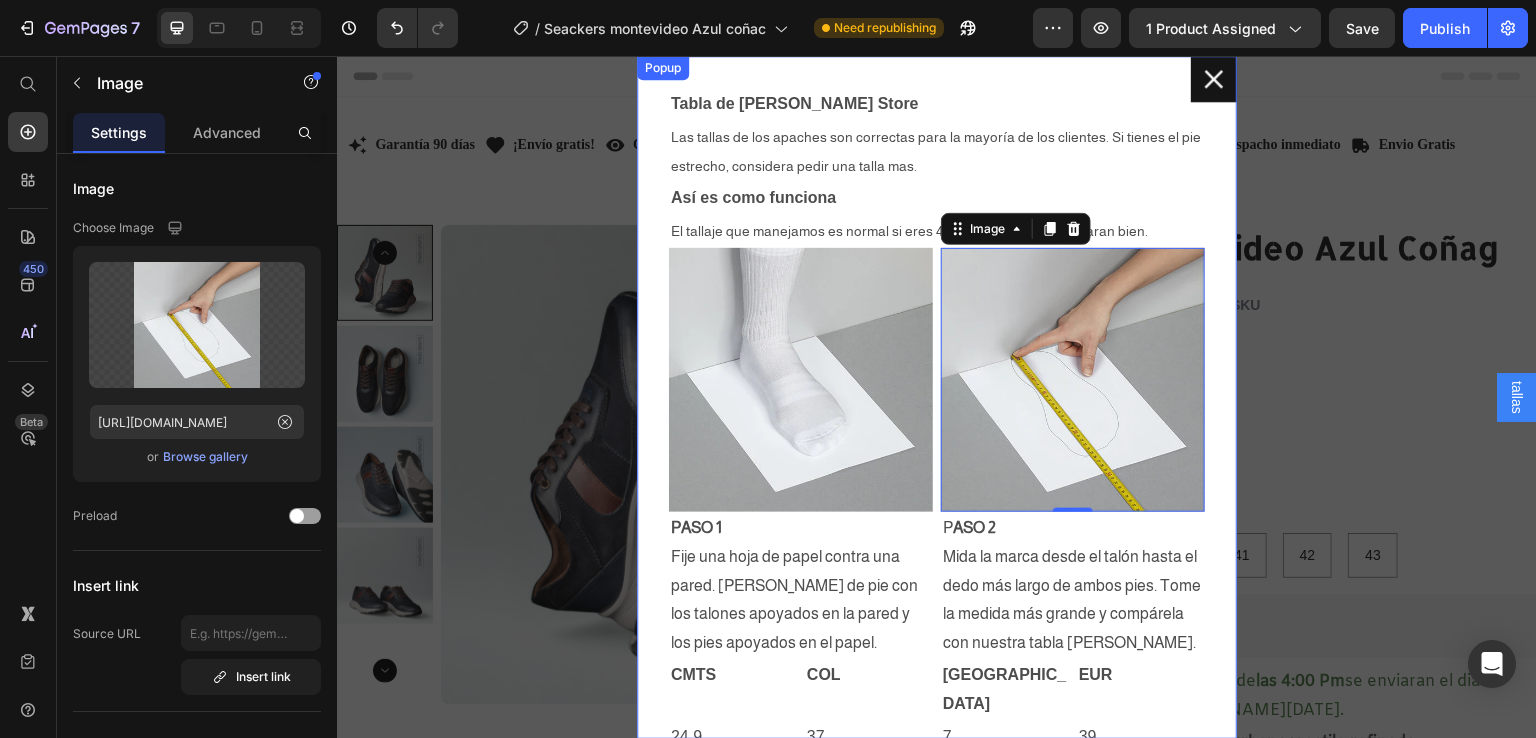 click 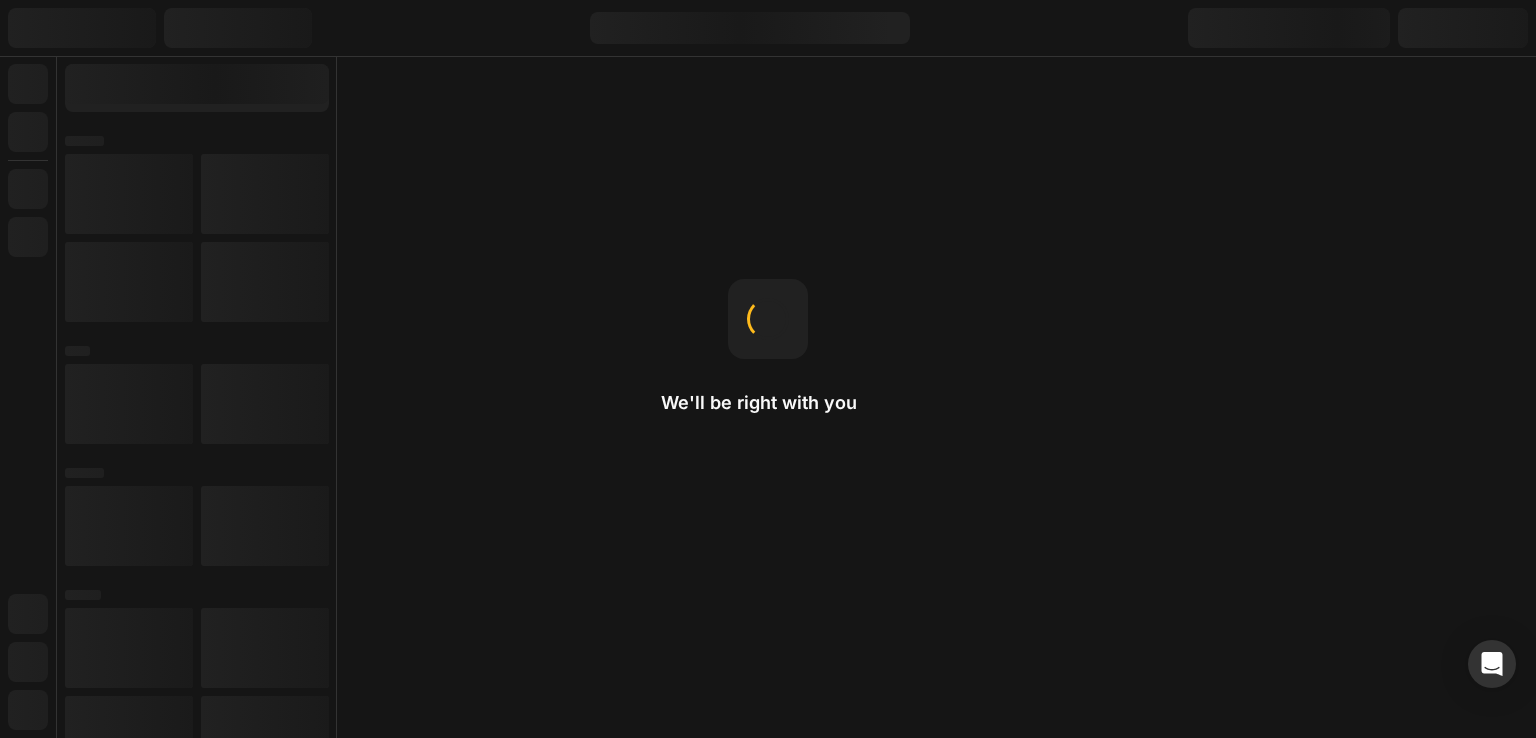scroll, scrollTop: 0, scrollLeft: 0, axis: both 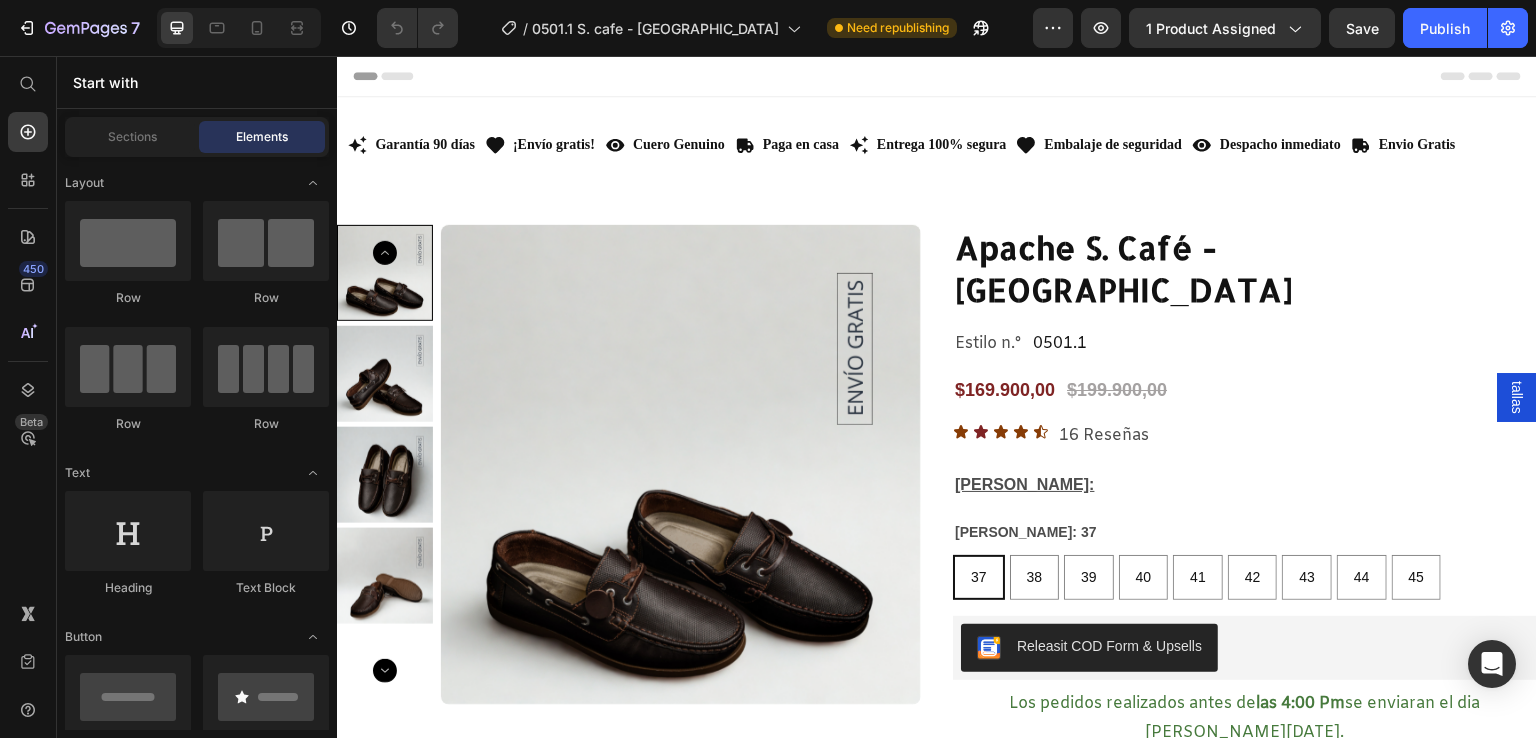 click on "tallas" at bounding box center (1517, 397) 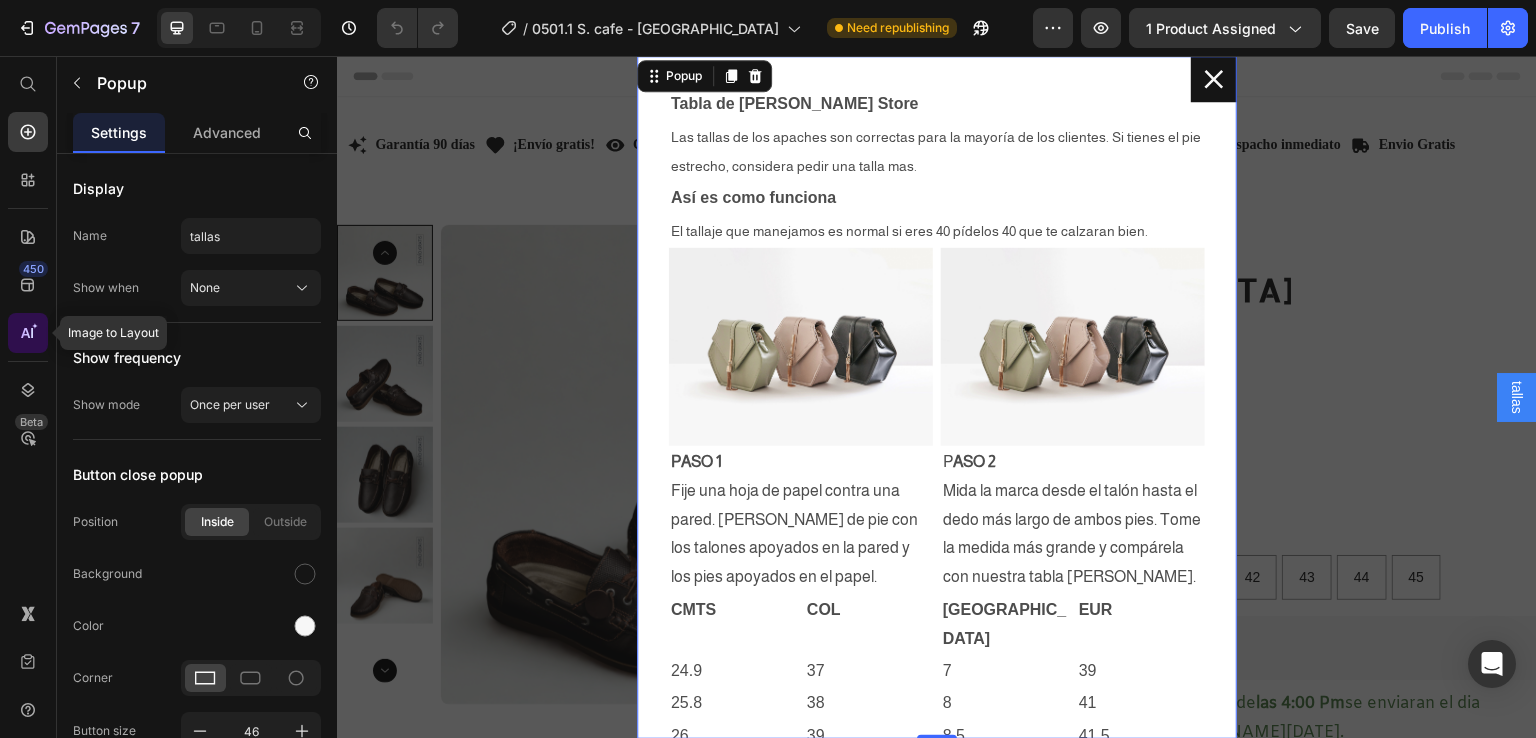 click 